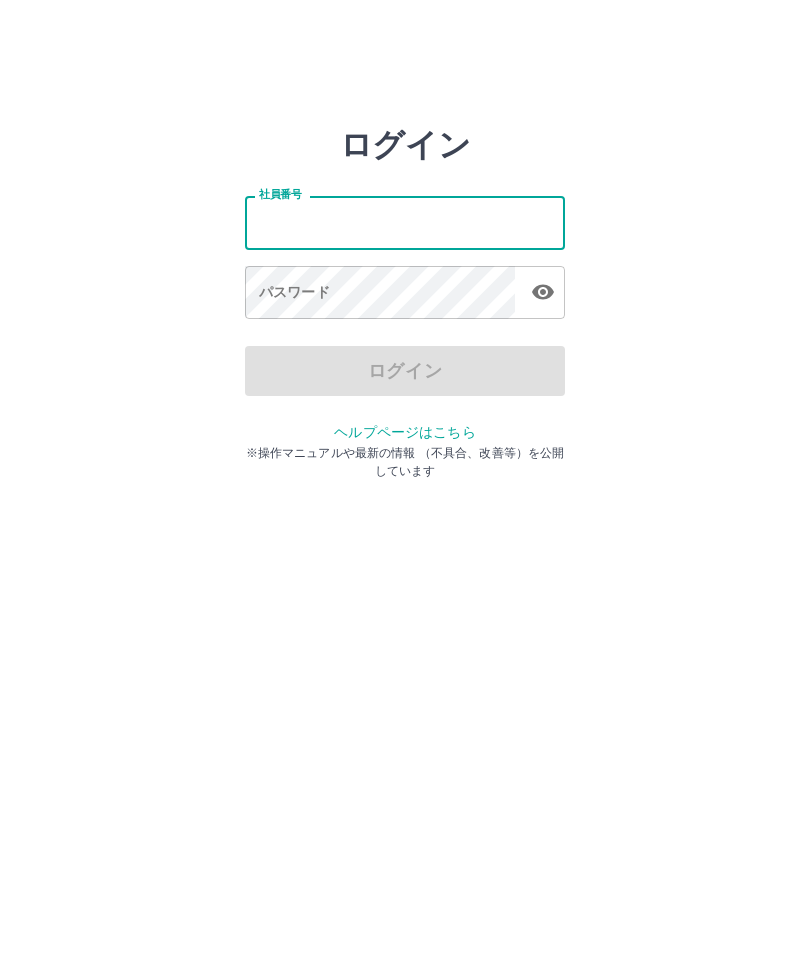 scroll, scrollTop: 0, scrollLeft: 0, axis: both 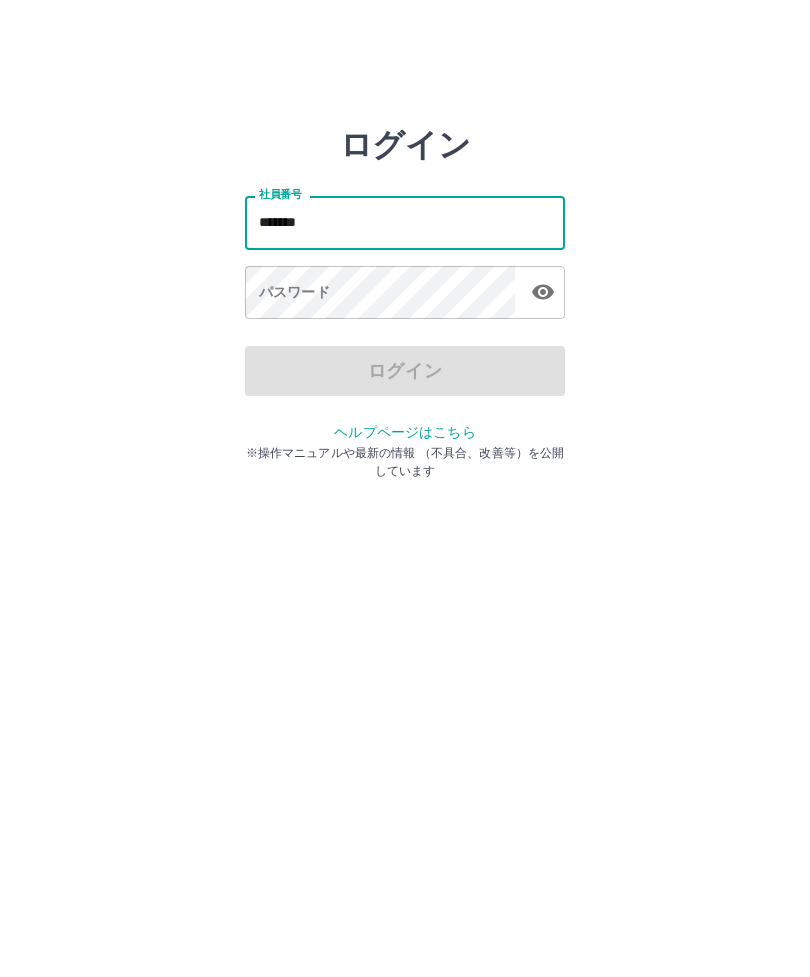 type on "*******" 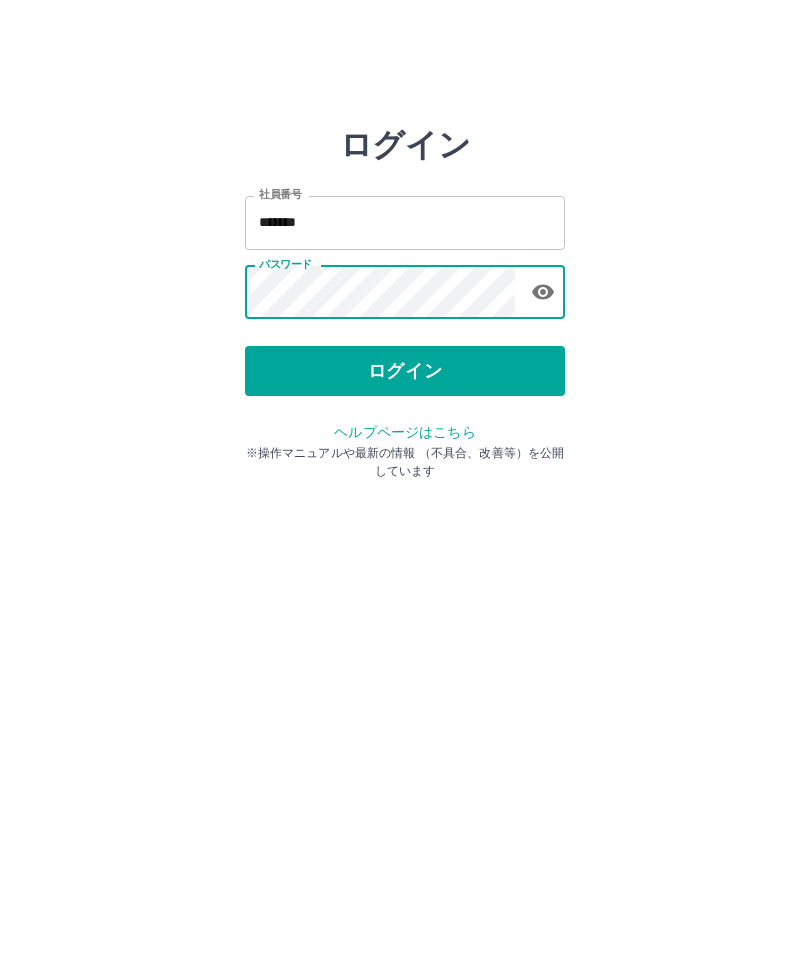 click on "ログイン" at bounding box center [405, 371] 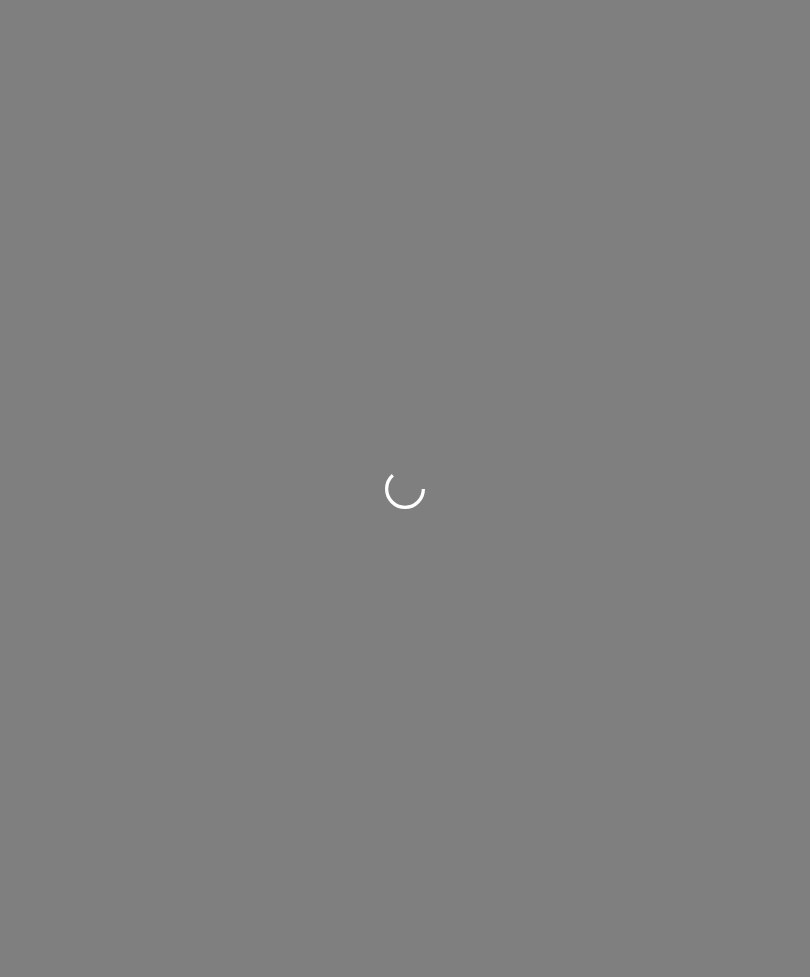scroll, scrollTop: 0, scrollLeft: 0, axis: both 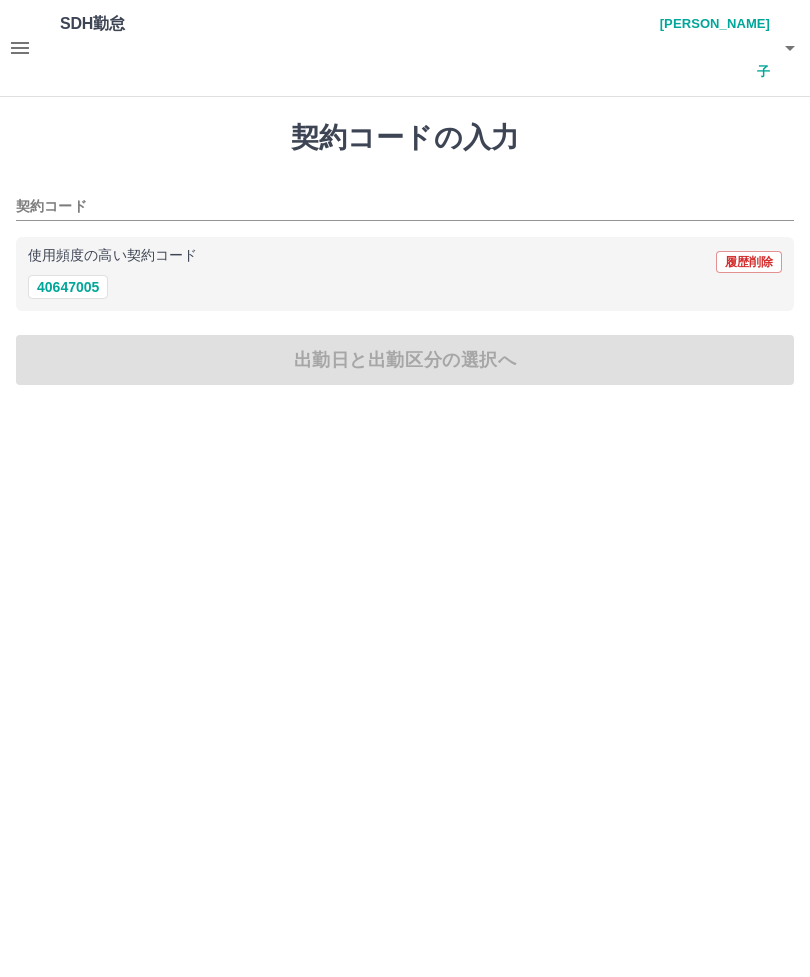 click on "40647005" at bounding box center (68, 287) 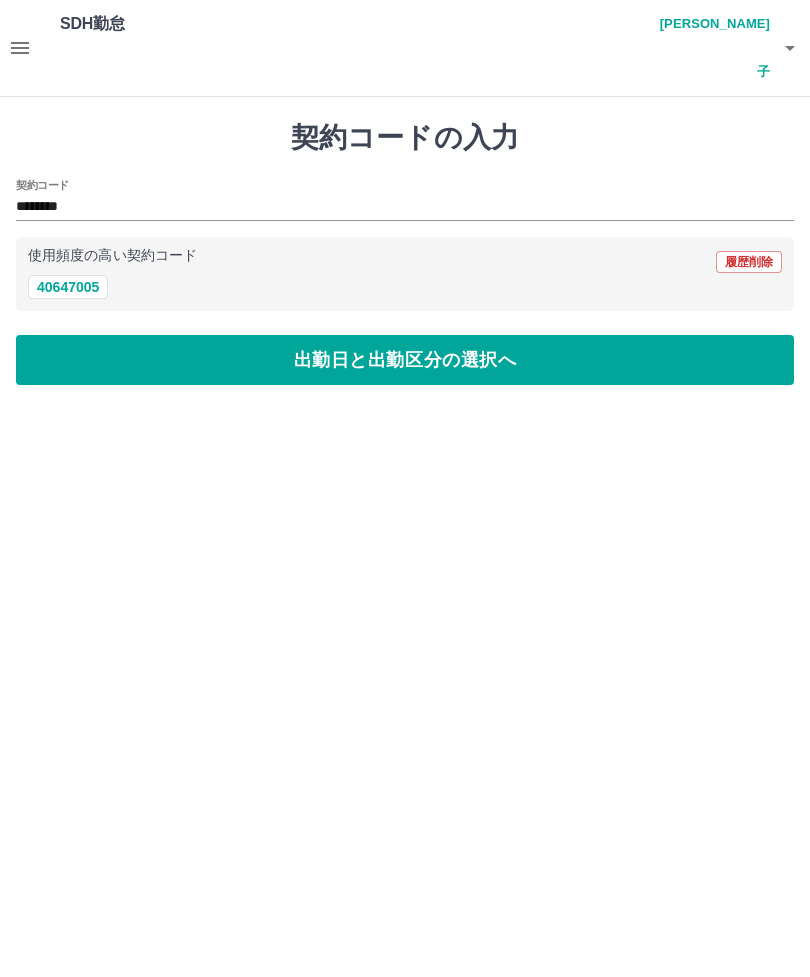 click on "出勤日と出勤区分の選択へ" at bounding box center [405, 360] 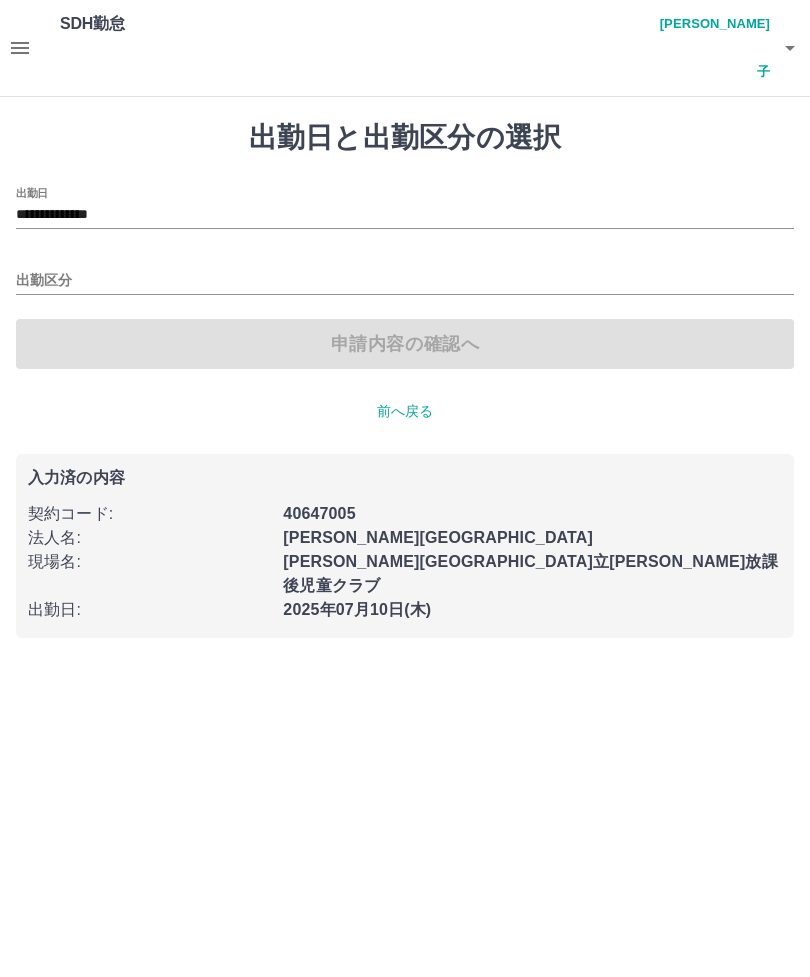 click on "出勤区分" at bounding box center [405, 281] 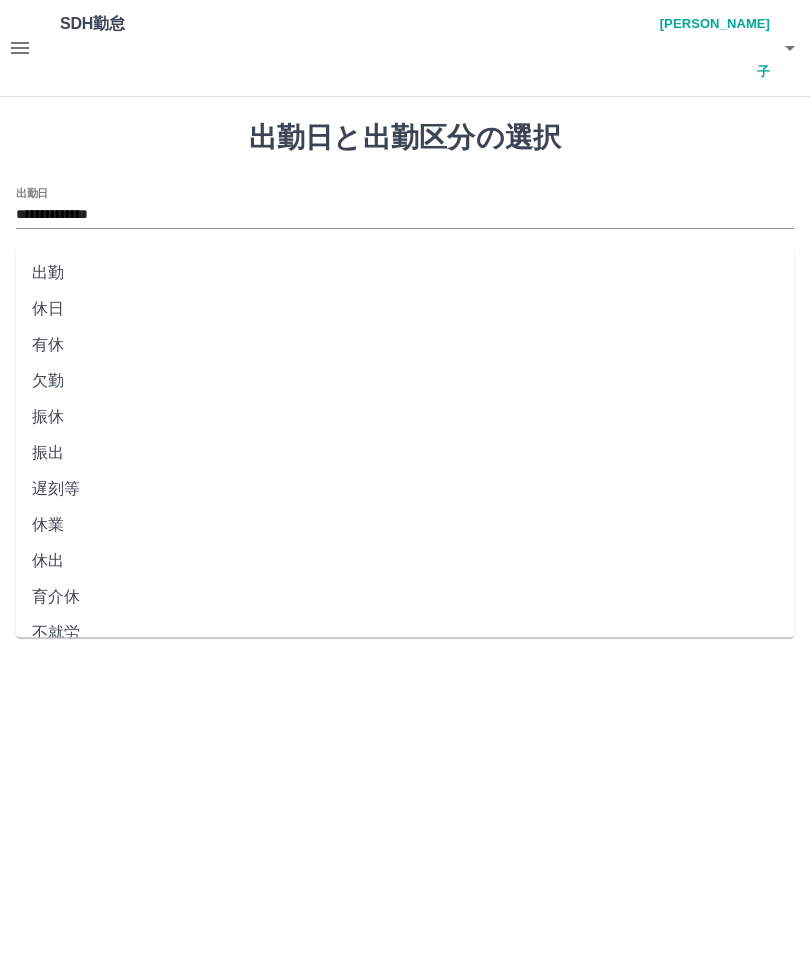 click on "出勤" at bounding box center (405, 273) 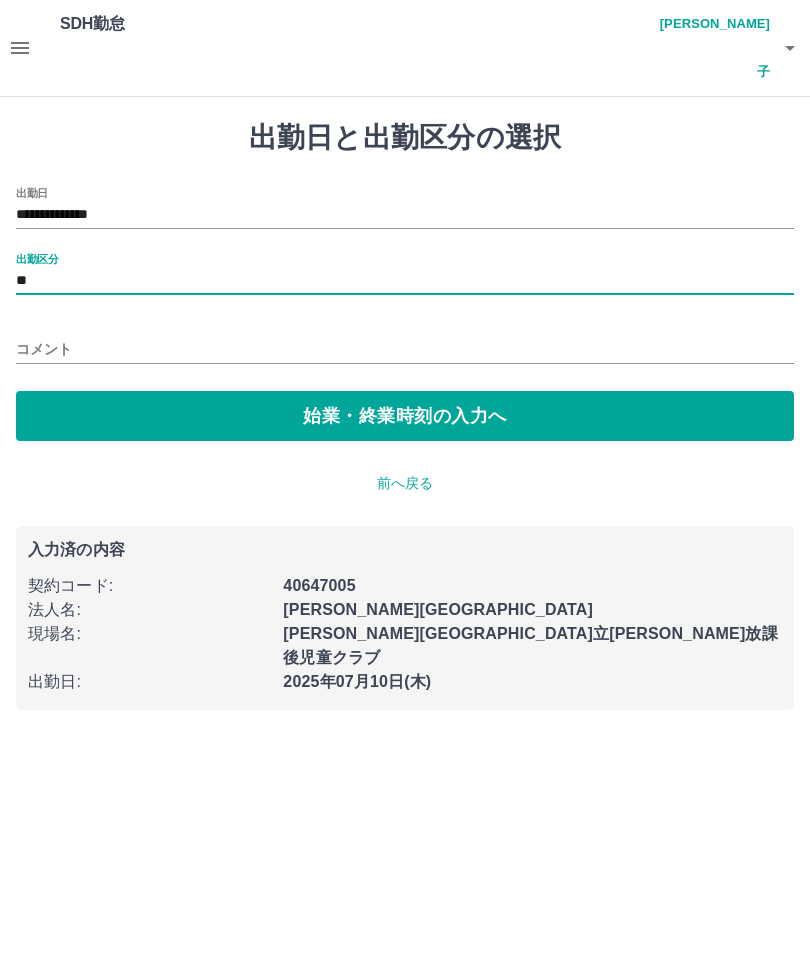 click on "始業・終業時刻の入力へ" at bounding box center (405, 416) 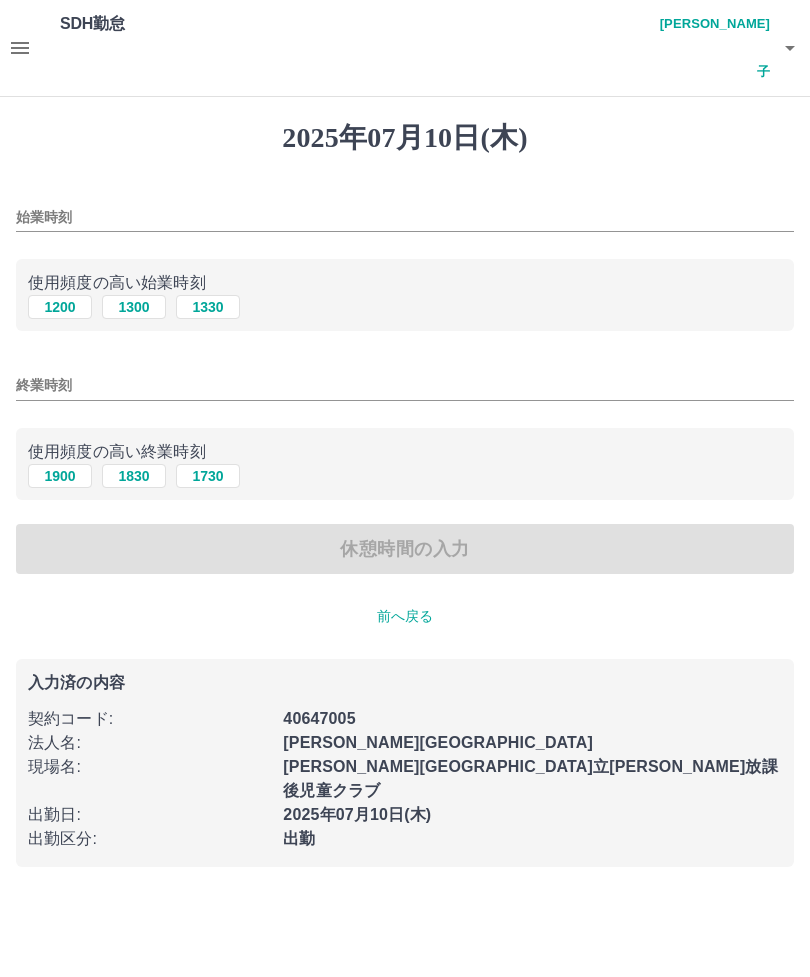 click on "1330" at bounding box center (208, 307) 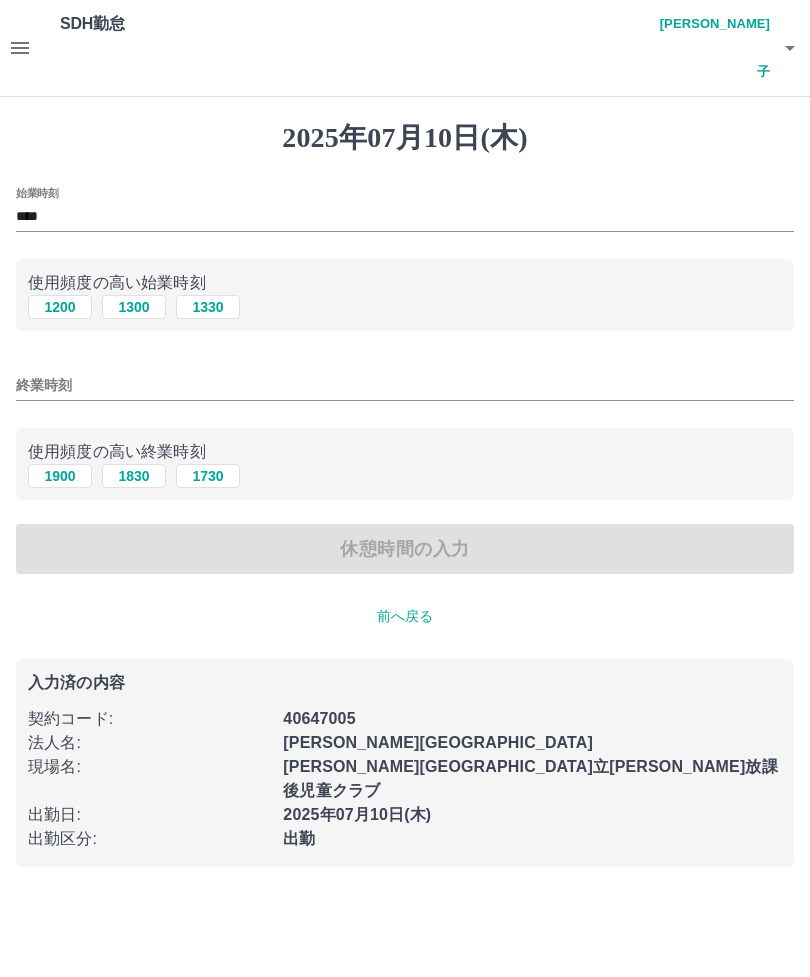 click on "1730" at bounding box center (208, 476) 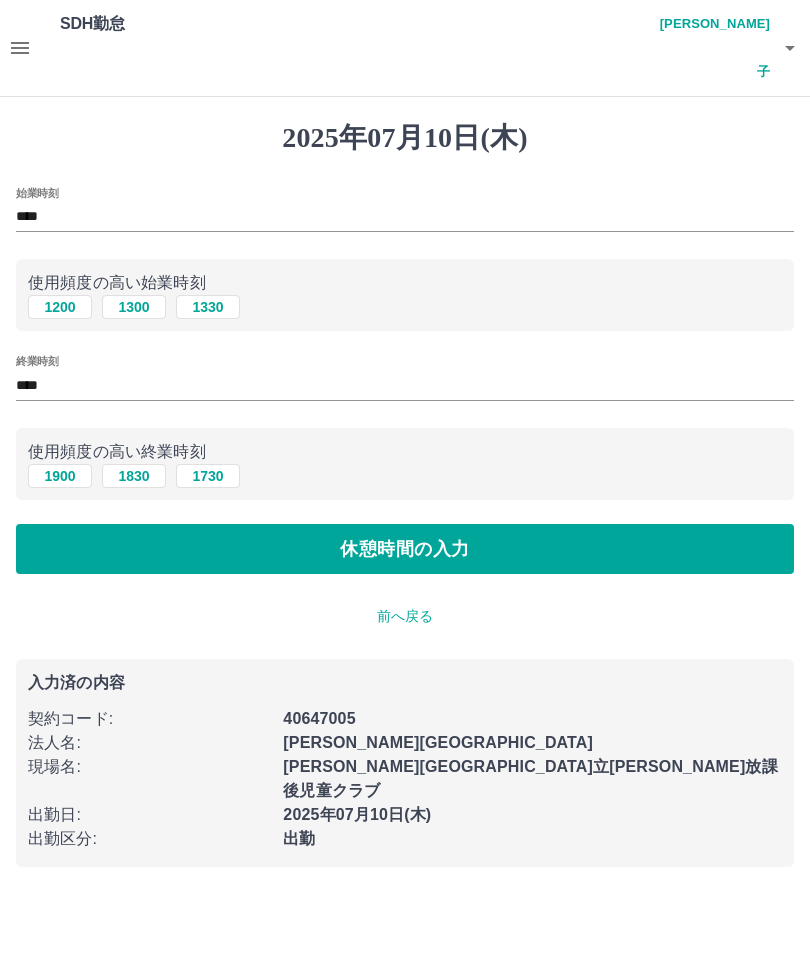 click on "休憩時間の入力" at bounding box center (405, 549) 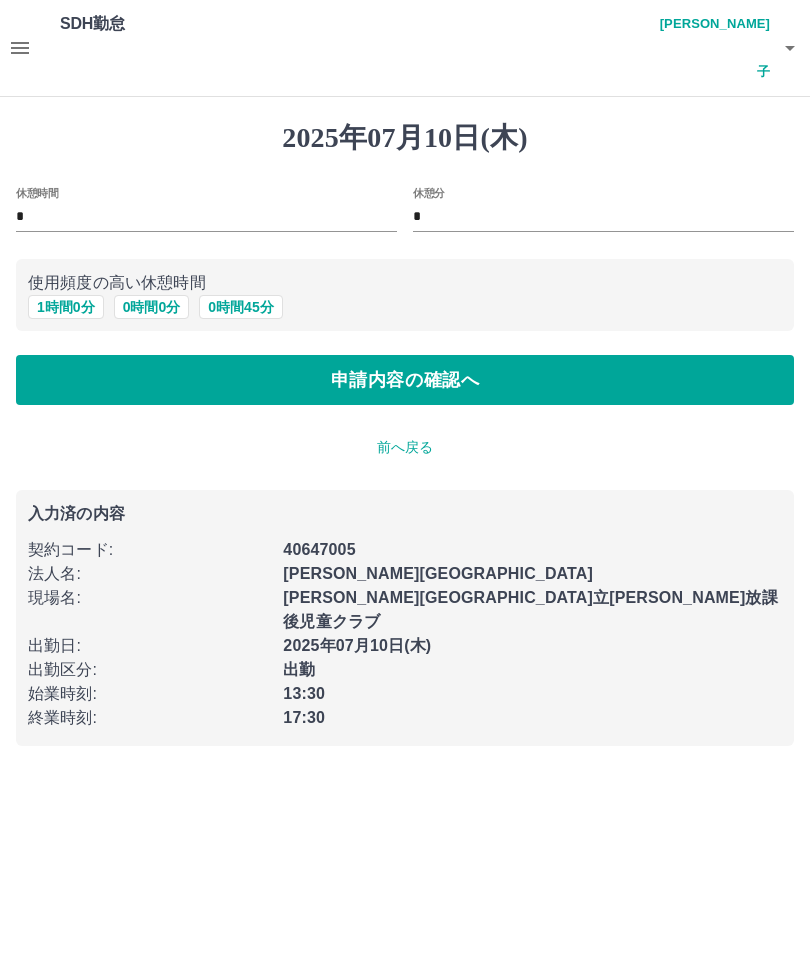 click on "申請内容の確認へ" at bounding box center [405, 380] 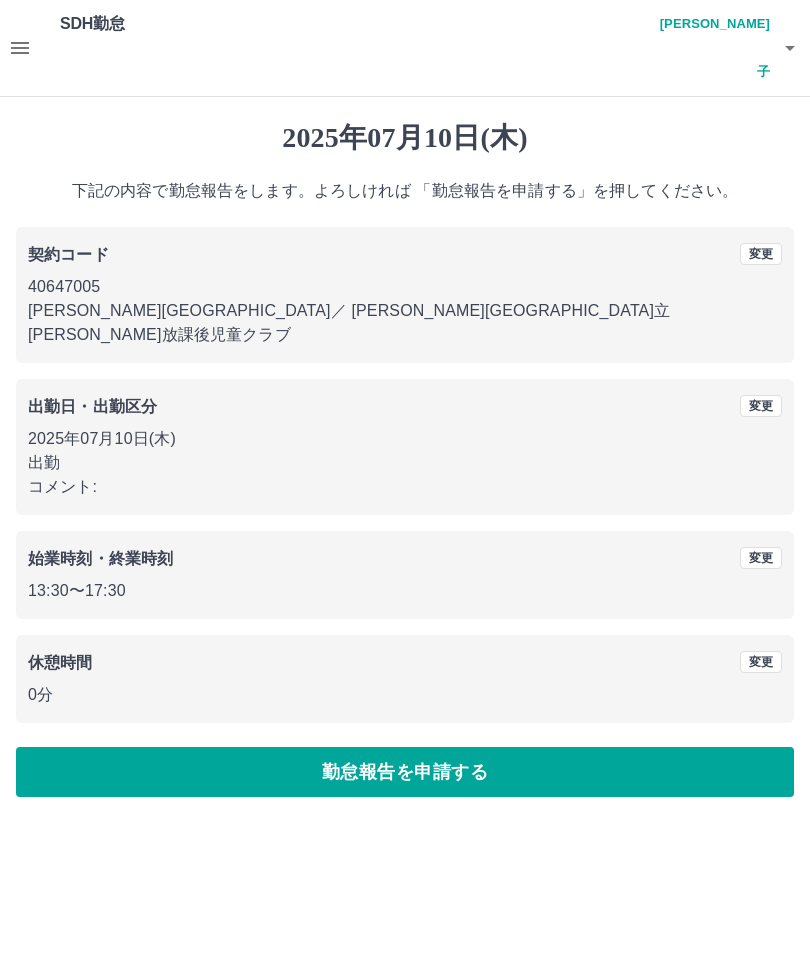 click on "勤怠報告を申請する" at bounding box center (405, 772) 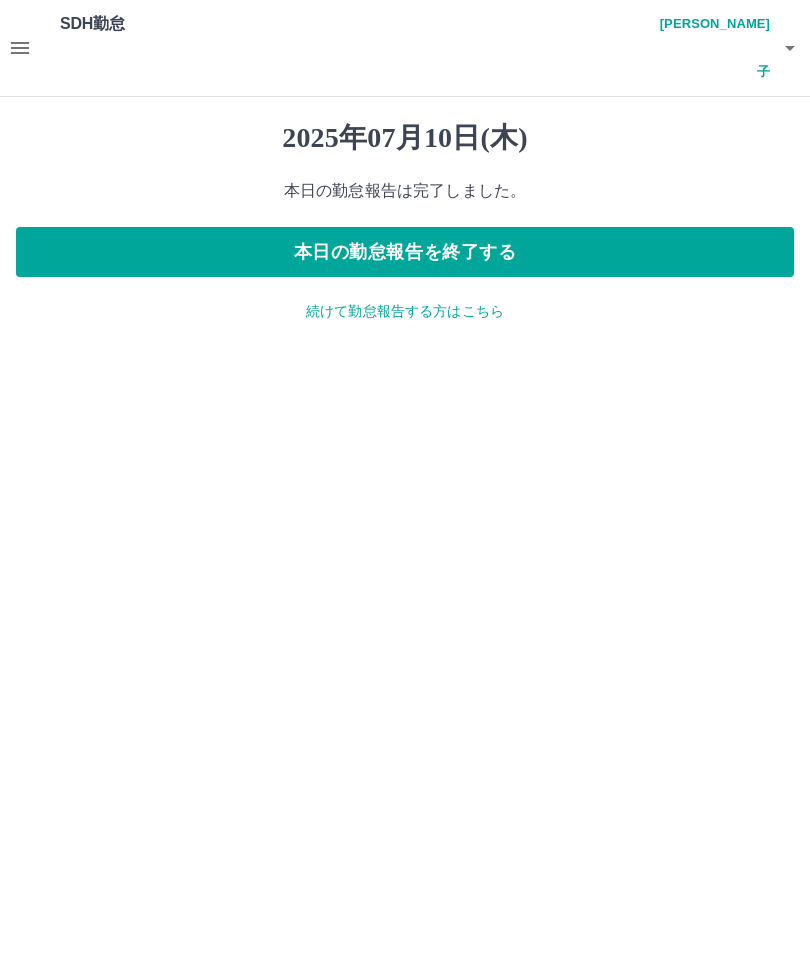 click on "本日の勤怠報告を終了する" at bounding box center [405, 252] 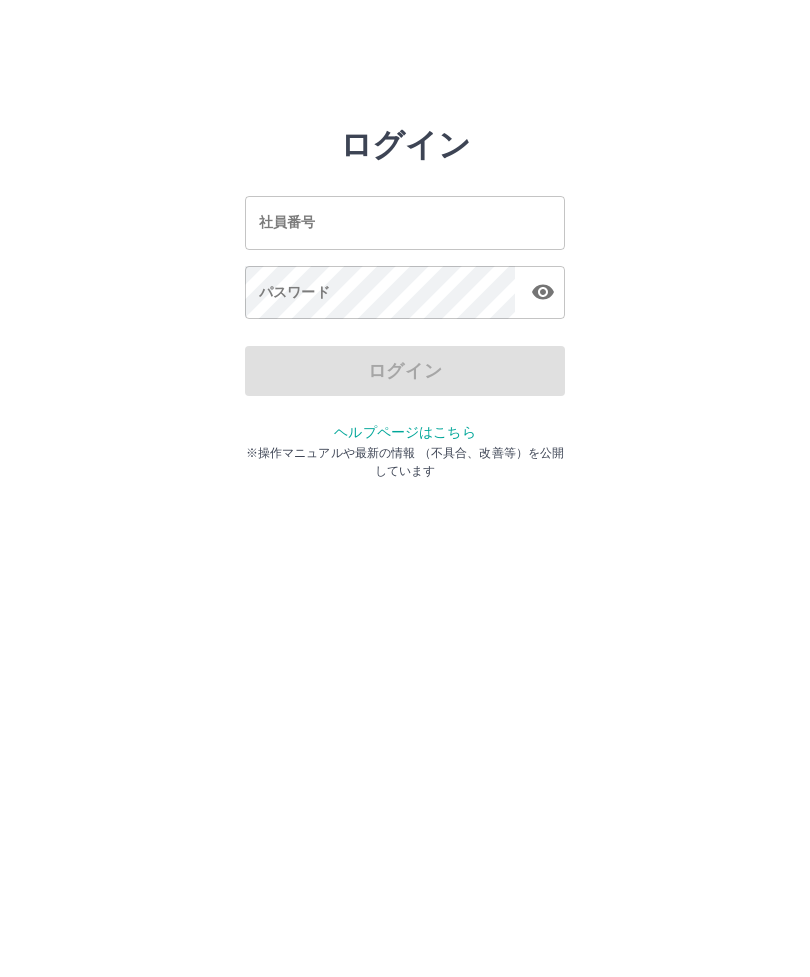 scroll, scrollTop: 0, scrollLeft: 0, axis: both 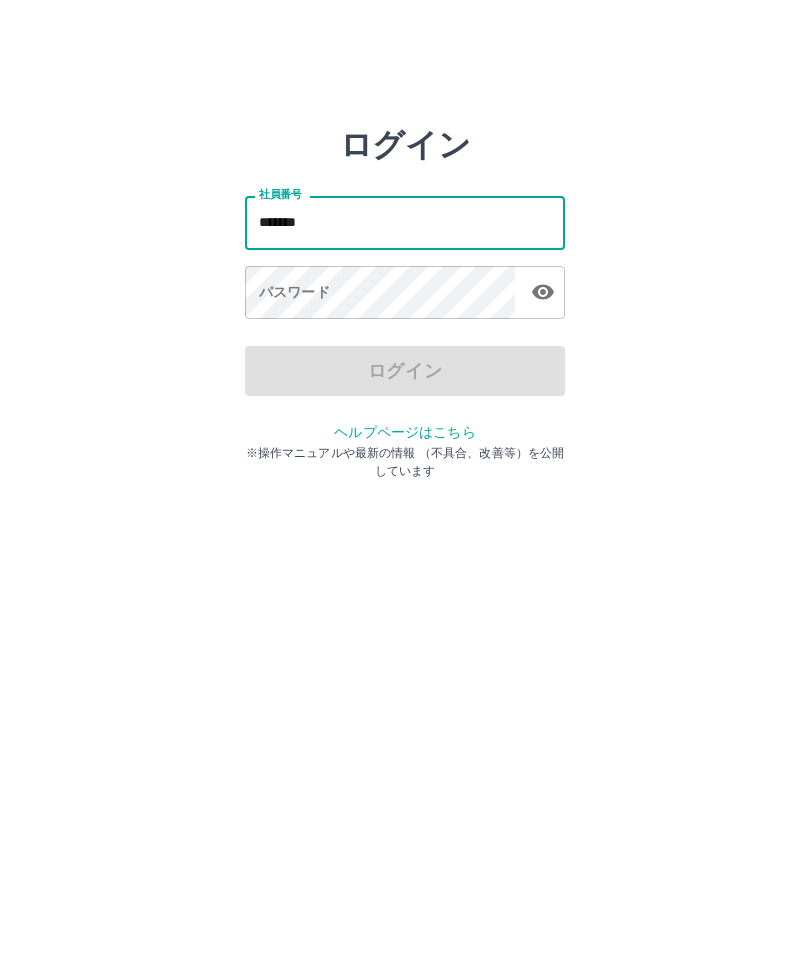 type on "*******" 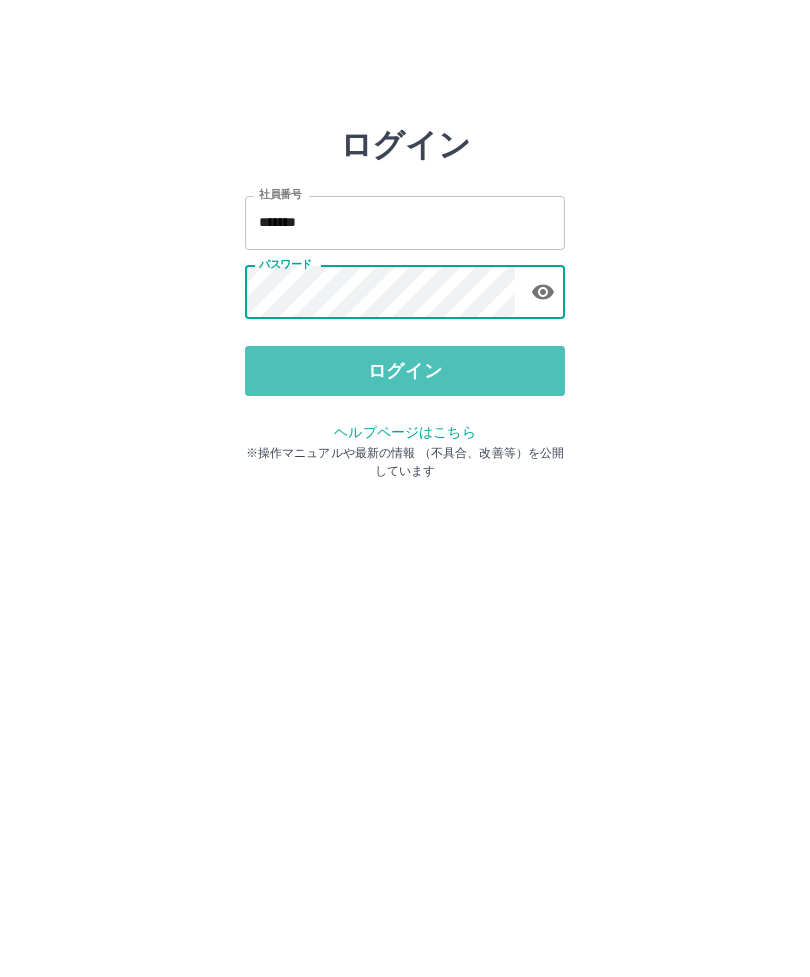 click on "ログイン" at bounding box center [405, 371] 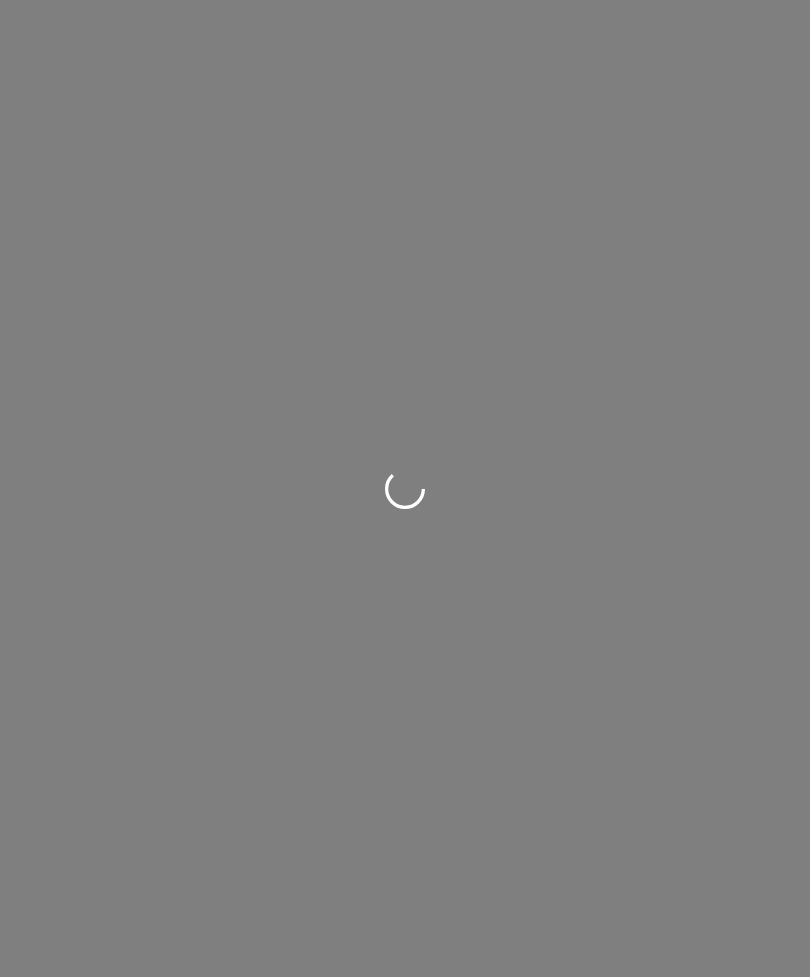 scroll, scrollTop: 0, scrollLeft: 0, axis: both 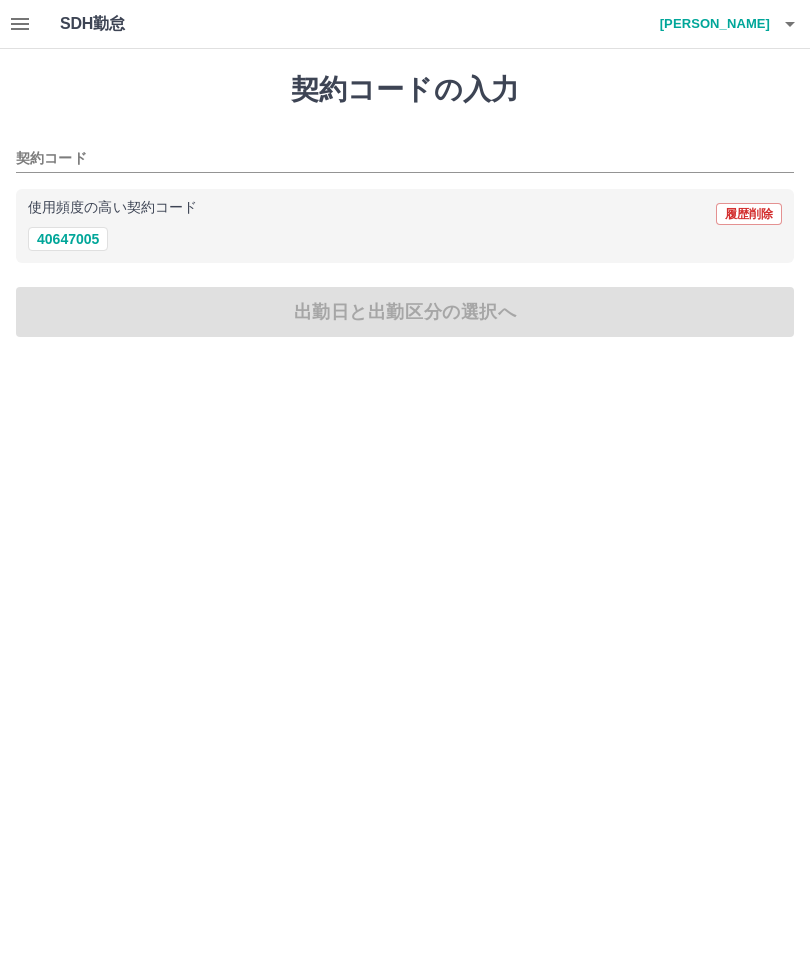 click on "40647005" at bounding box center (68, 239) 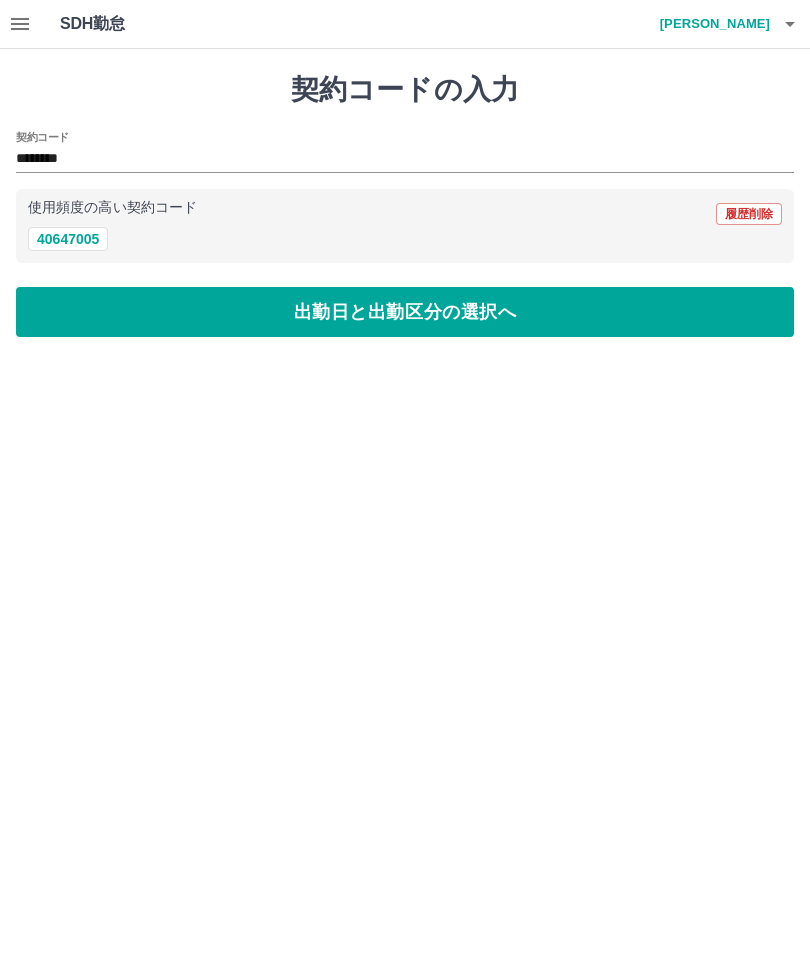 click on "出勤日と出勤区分の選択へ" at bounding box center (405, 312) 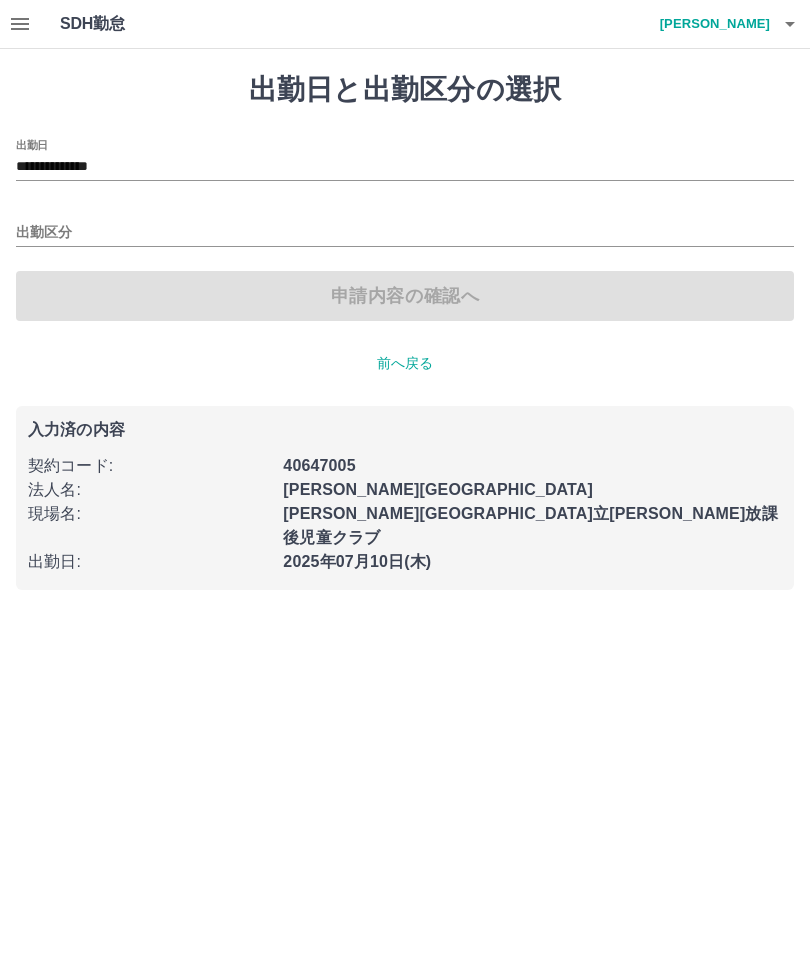 click on "出勤区分" at bounding box center (405, 233) 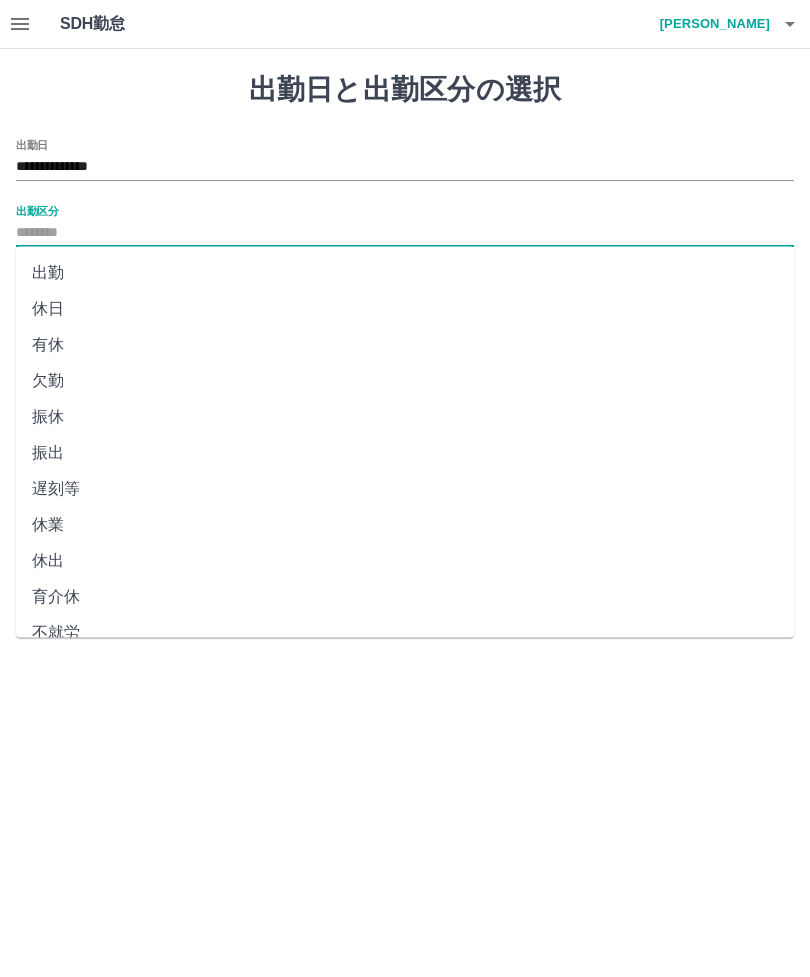 click on "出勤" at bounding box center (405, 273) 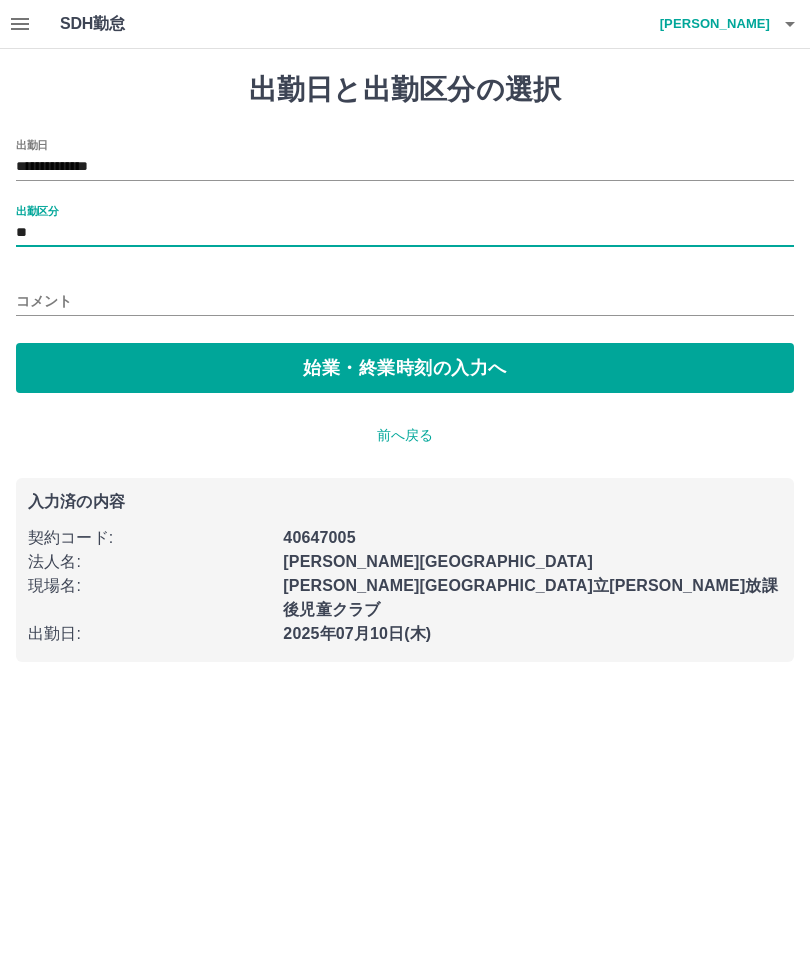 click on "始業・終業時刻の入力へ" at bounding box center [405, 368] 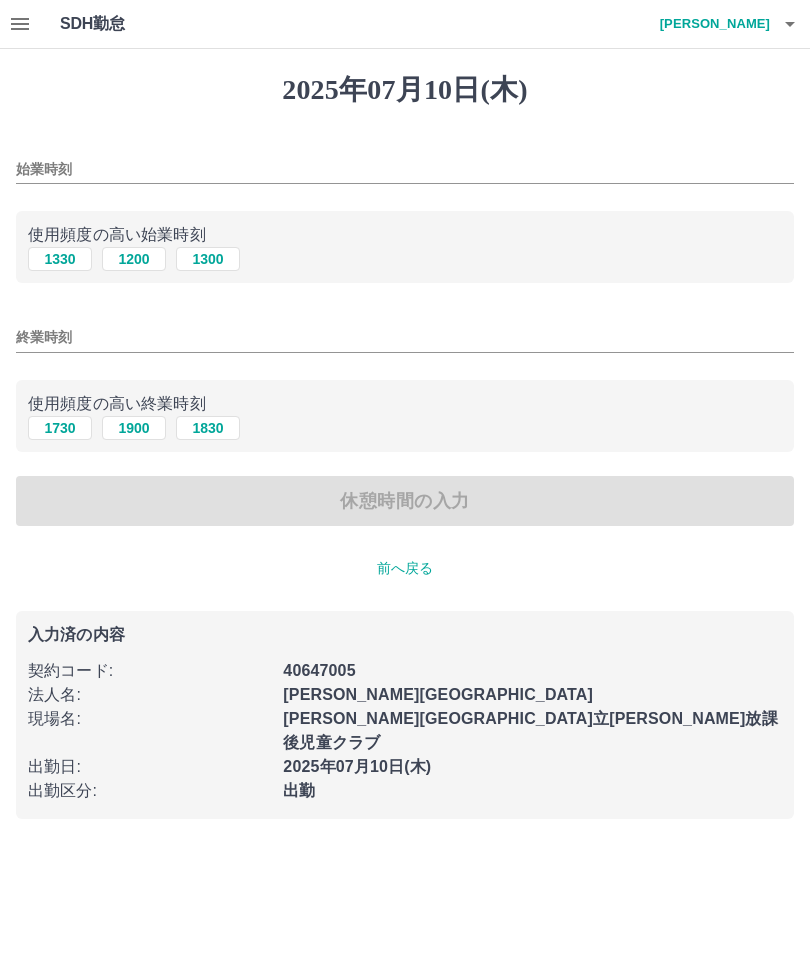 click on "始業時刻" at bounding box center [405, 169] 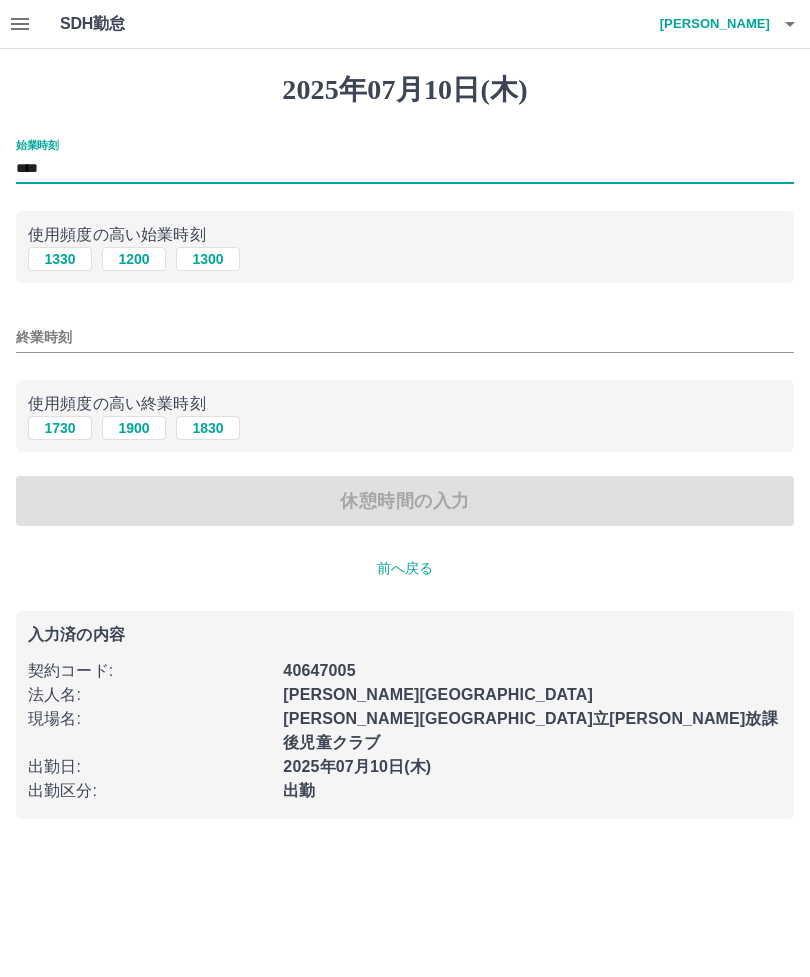 type on "****" 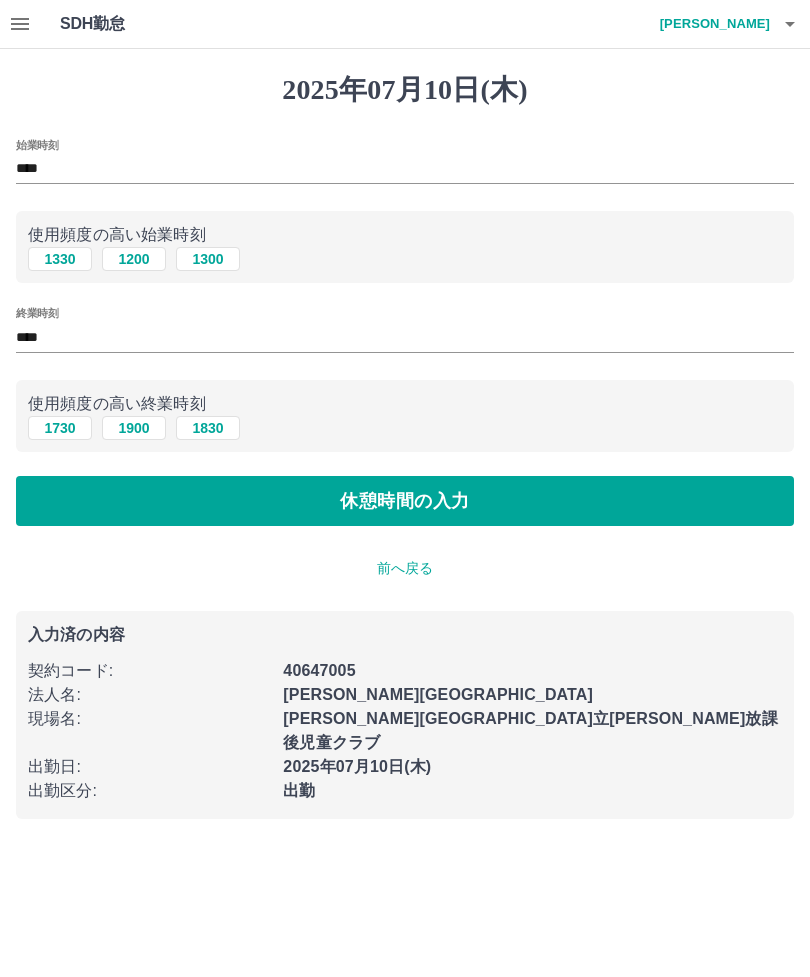 click on "休憩時間の入力" at bounding box center (405, 501) 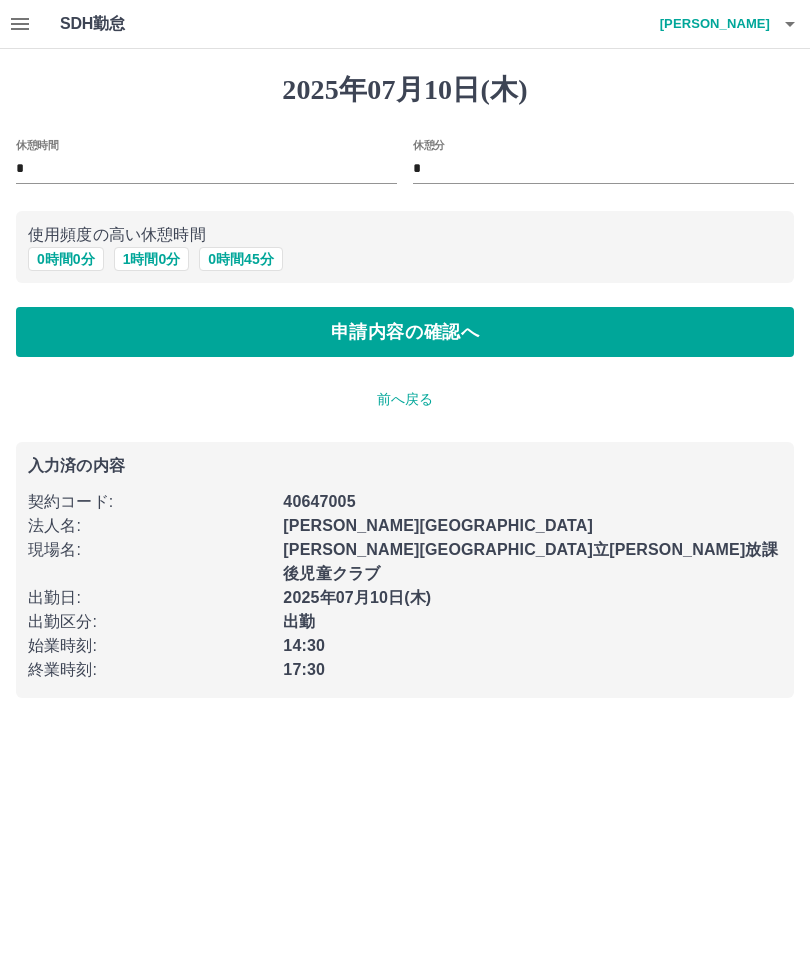 click on "申請内容の確認へ" at bounding box center (405, 332) 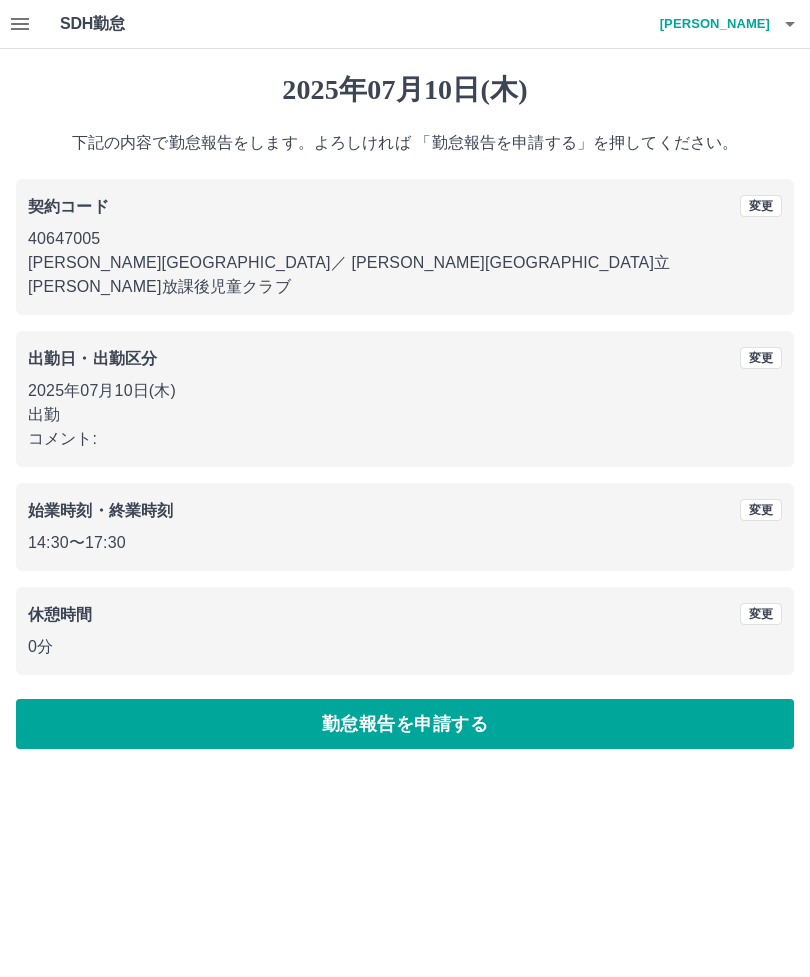 click on "勤怠報告を申請する" at bounding box center (405, 724) 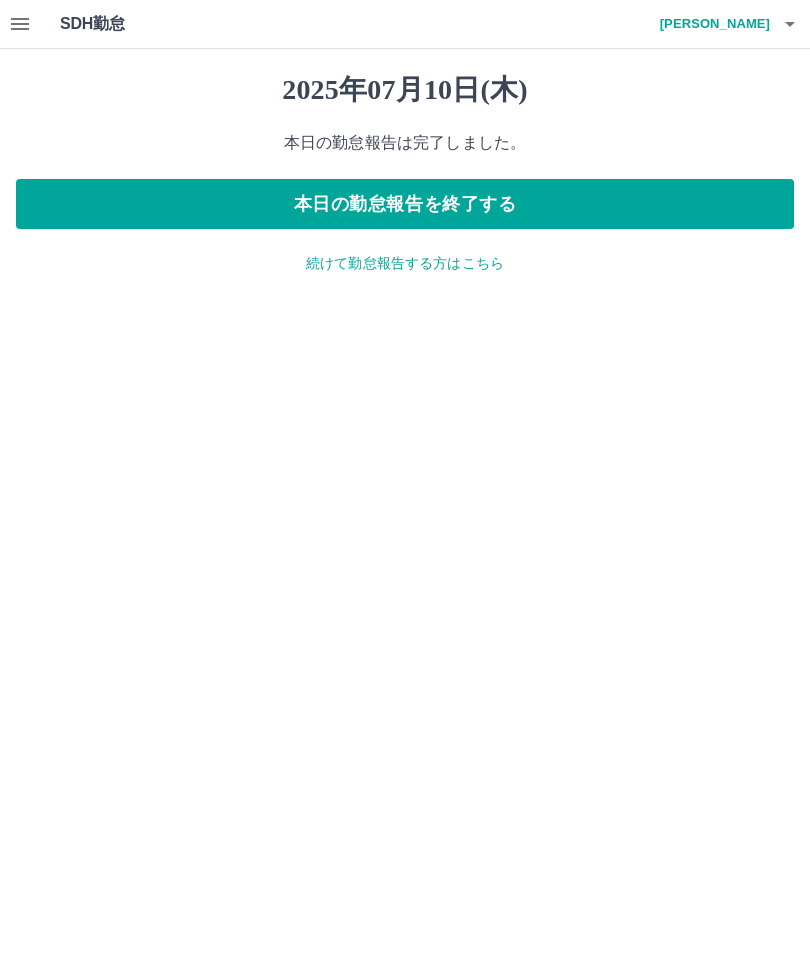 click on "本日の勤怠報告を終了する" at bounding box center [405, 204] 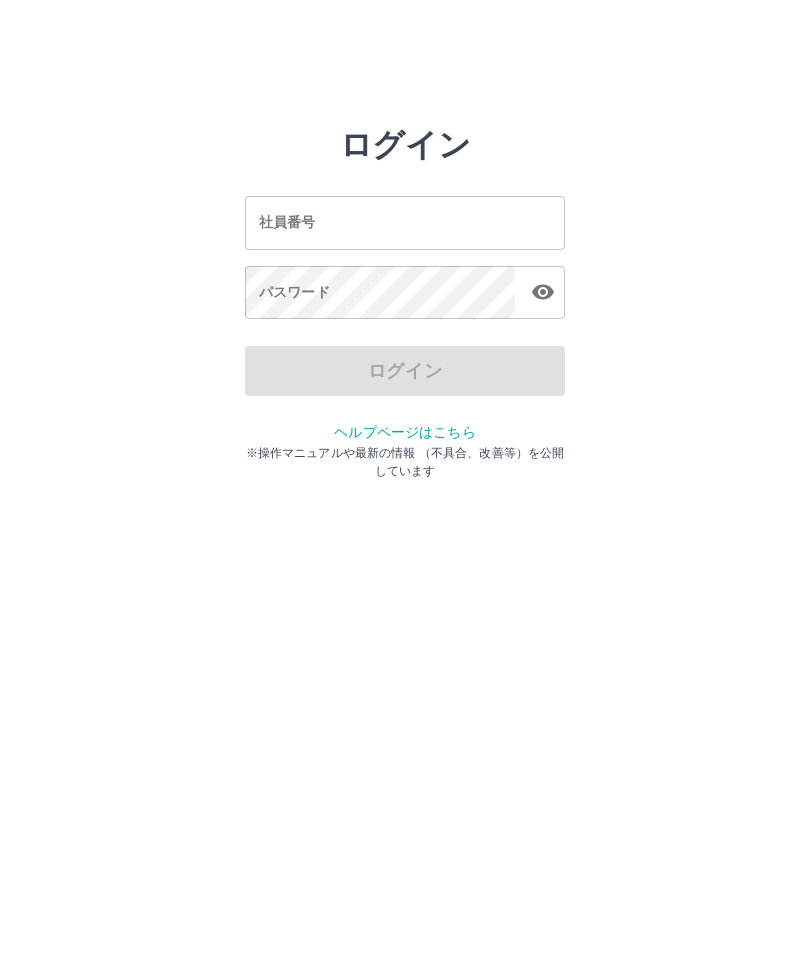 scroll, scrollTop: 0, scrollLeft: 0, axis: both 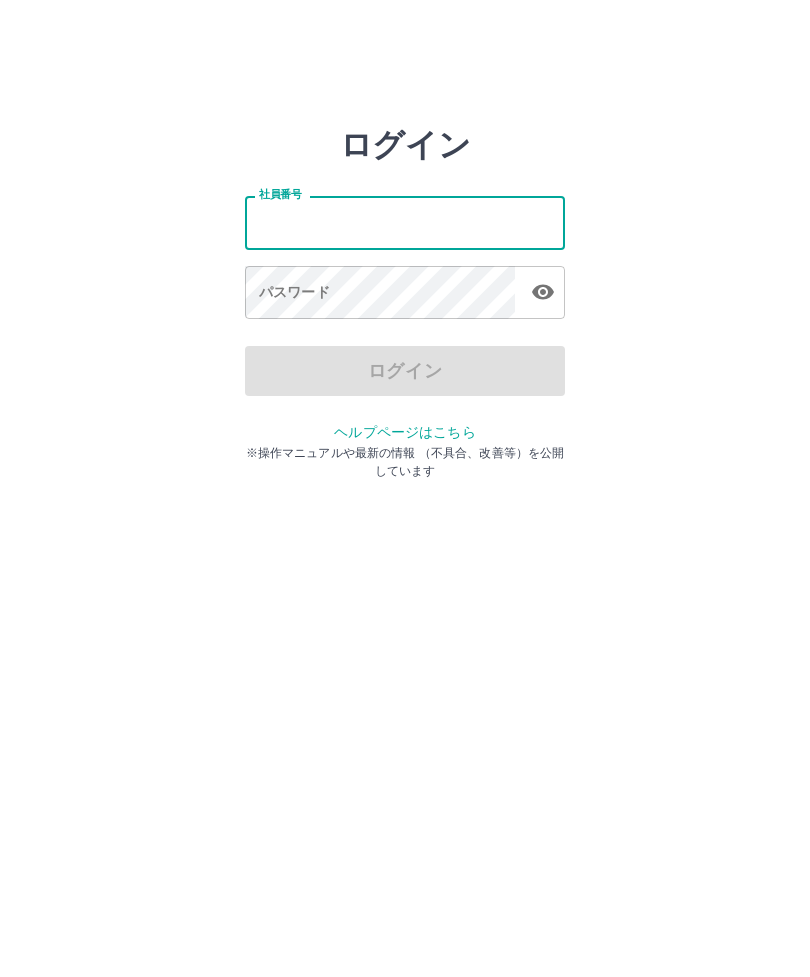 click on "ログイン 社員番号 社員番号 パスワード パスワード ログイン ヘルプページはこちら ※操作マニュアルや最新の情報 （不具合、改善等）を公開しています" at bounding box center [405, 223] 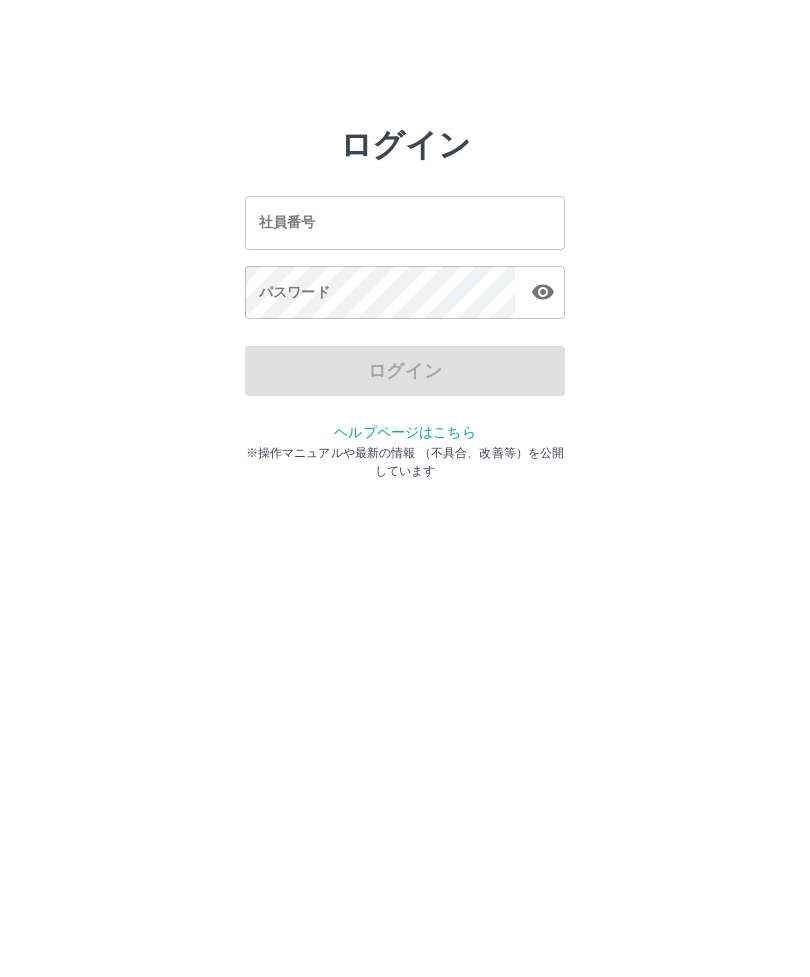 click on "社員番号" at bounding box center [405, 222] 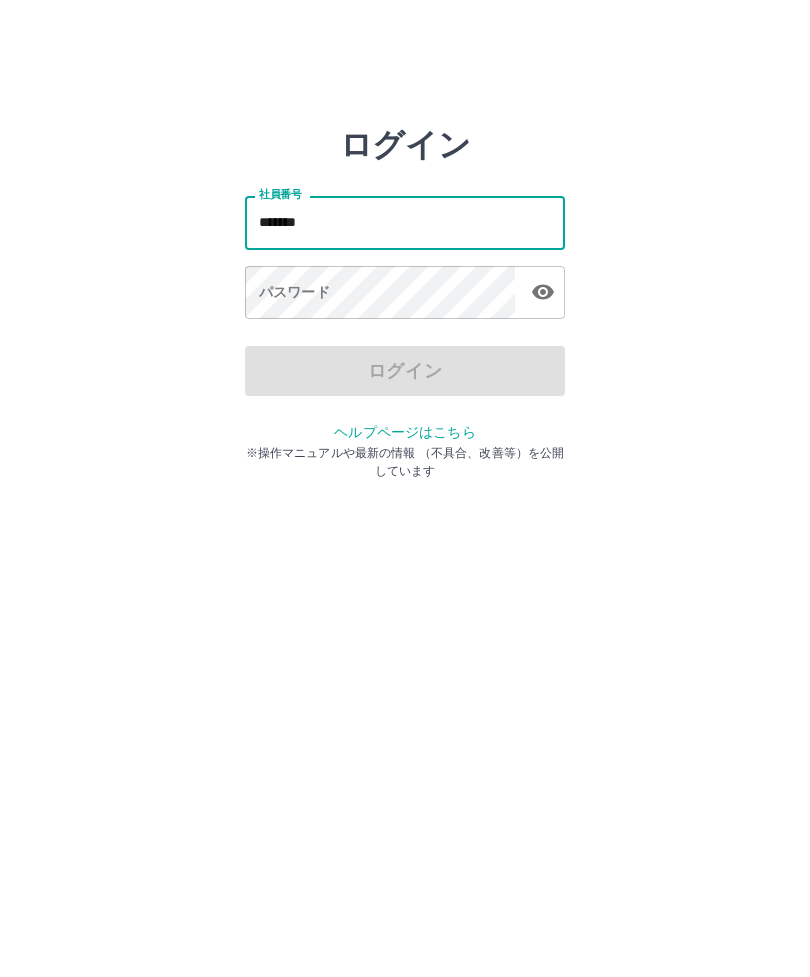 type on "*******" 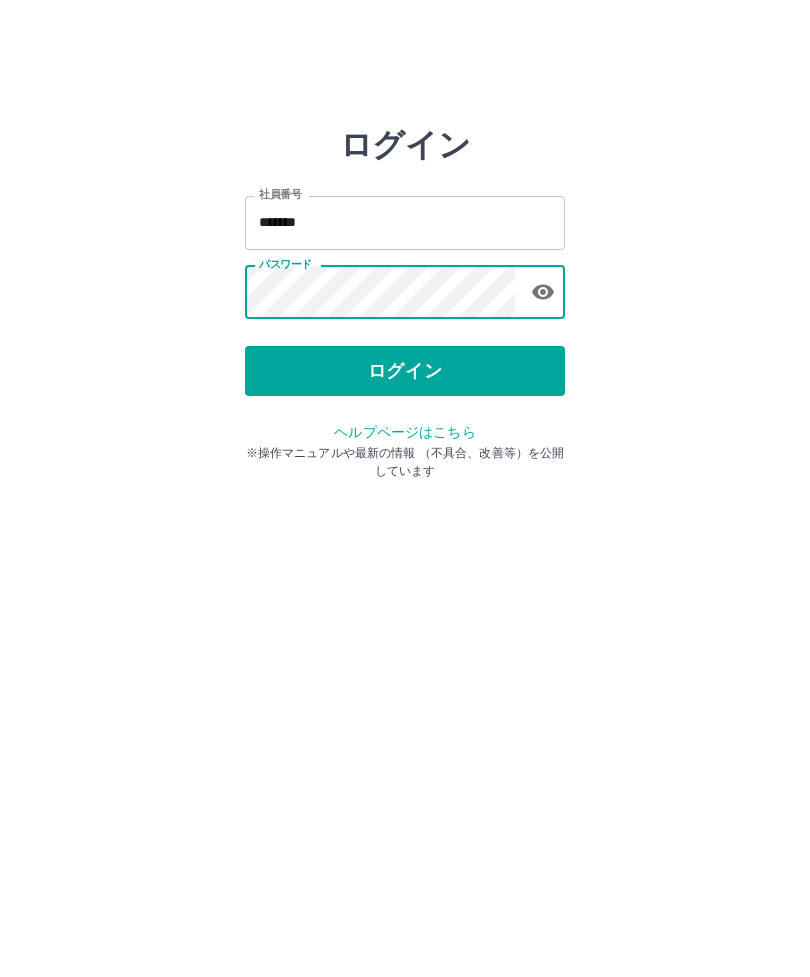 click on "ログイン" at bounding box center (405, 371) 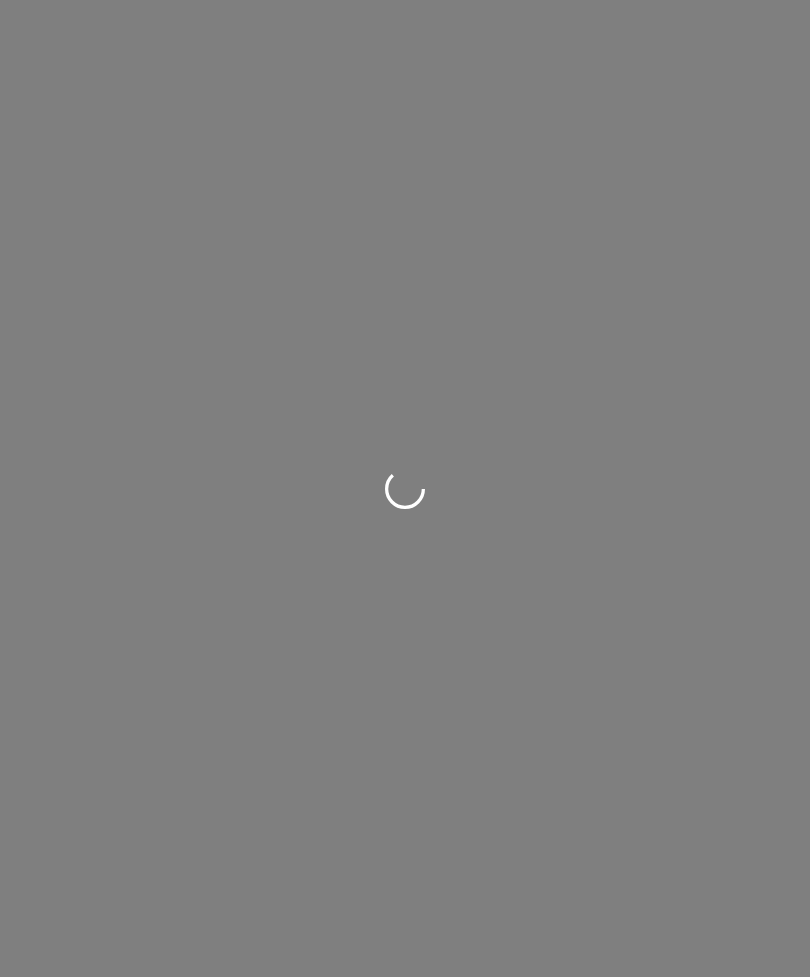 scroll, scrollTop: 0, scrollLeft: 0, axis: both 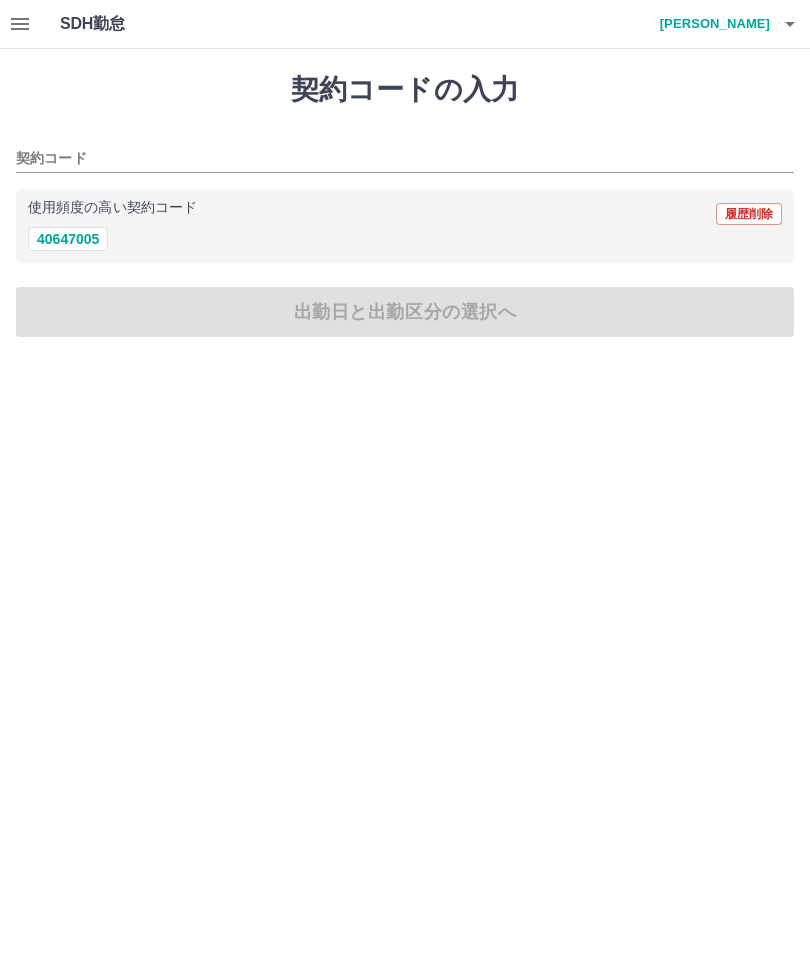click on "40647005" at bounding box center (68, 239) 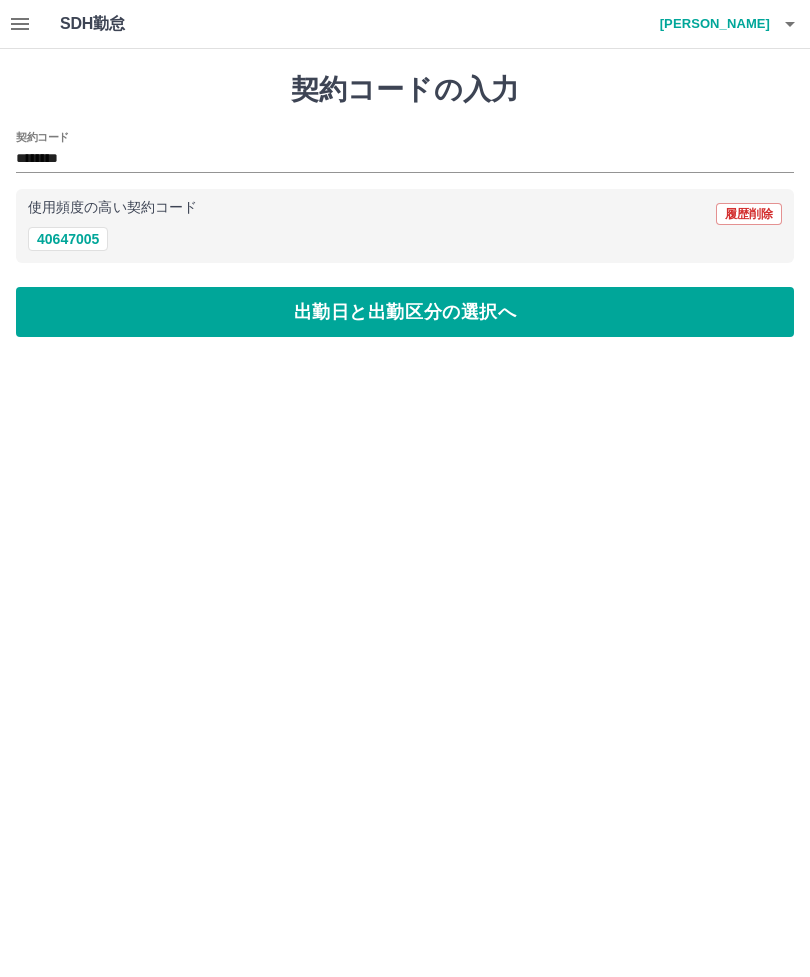 click on "出勤日と出勤区分の選択へ" at bounding box center (405, 312) 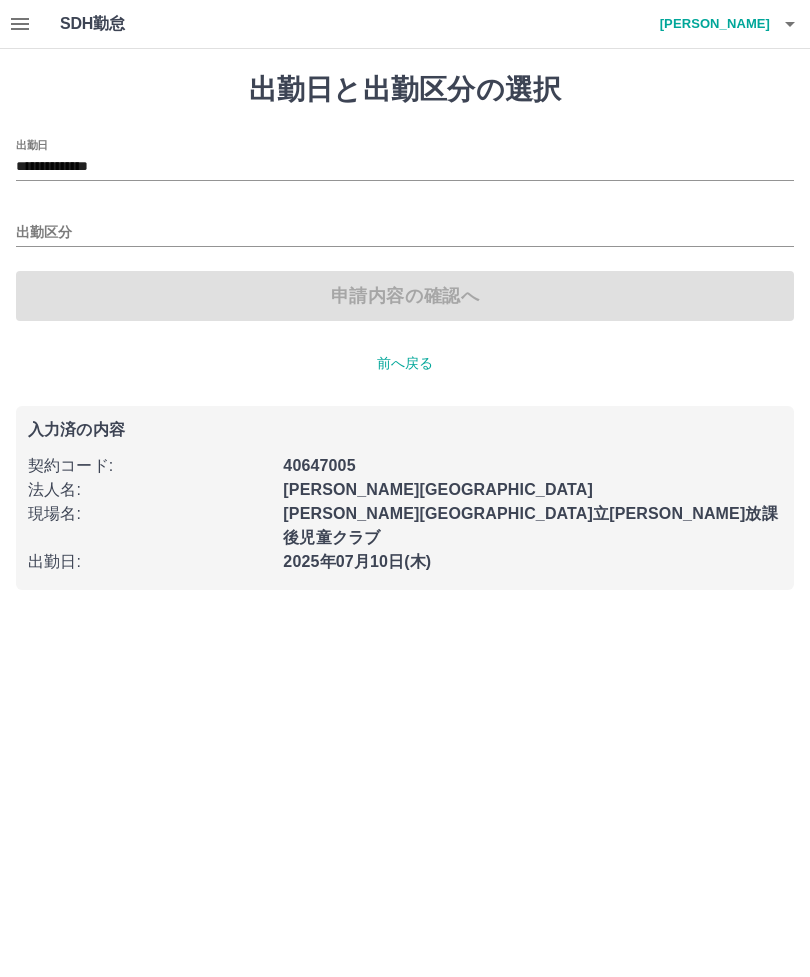 click on "出勤区分" at bounding box center (405, 233) 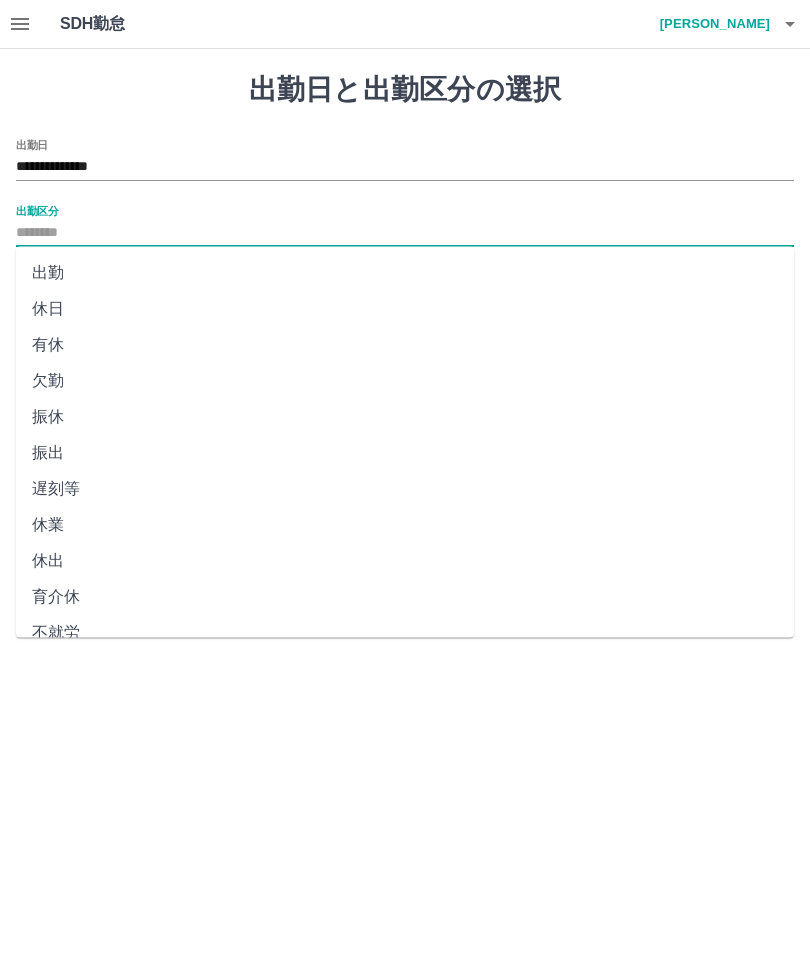 click on "休日" at bounding box center (405, 309) 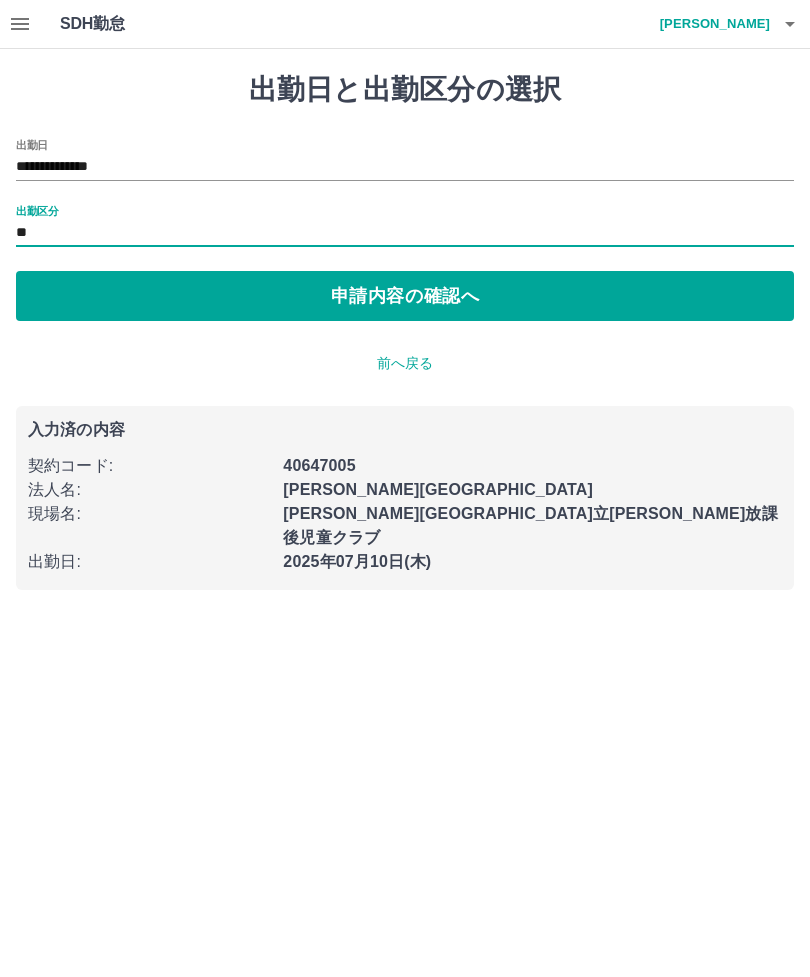 click on "申請内容の確認へ" at bounding box center [405, 296] 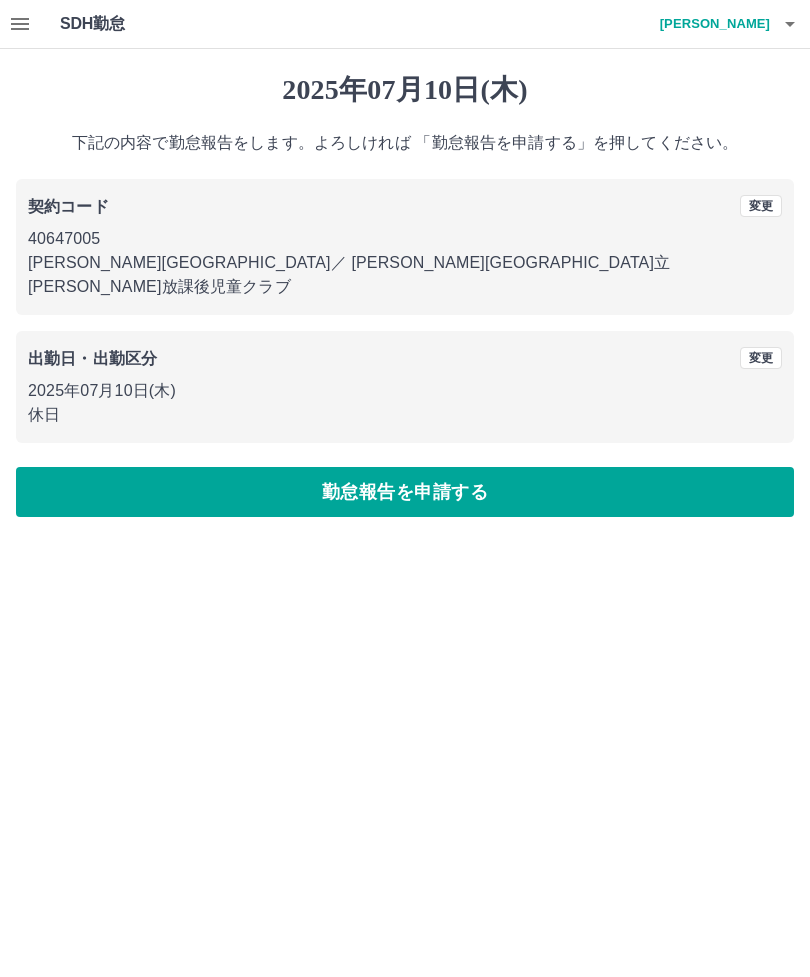 click on "勤怠報告を申請する" at bounding box center [405, 492] 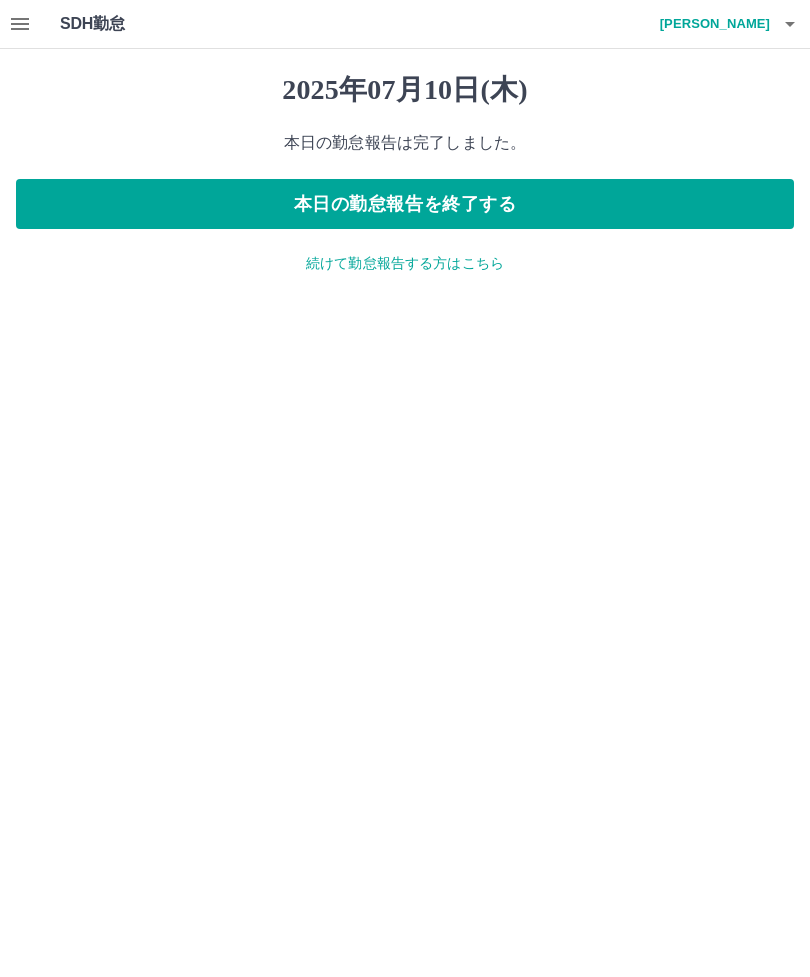 click on "本日の勤怠報告を終了する" at bounding box center (405, 204) 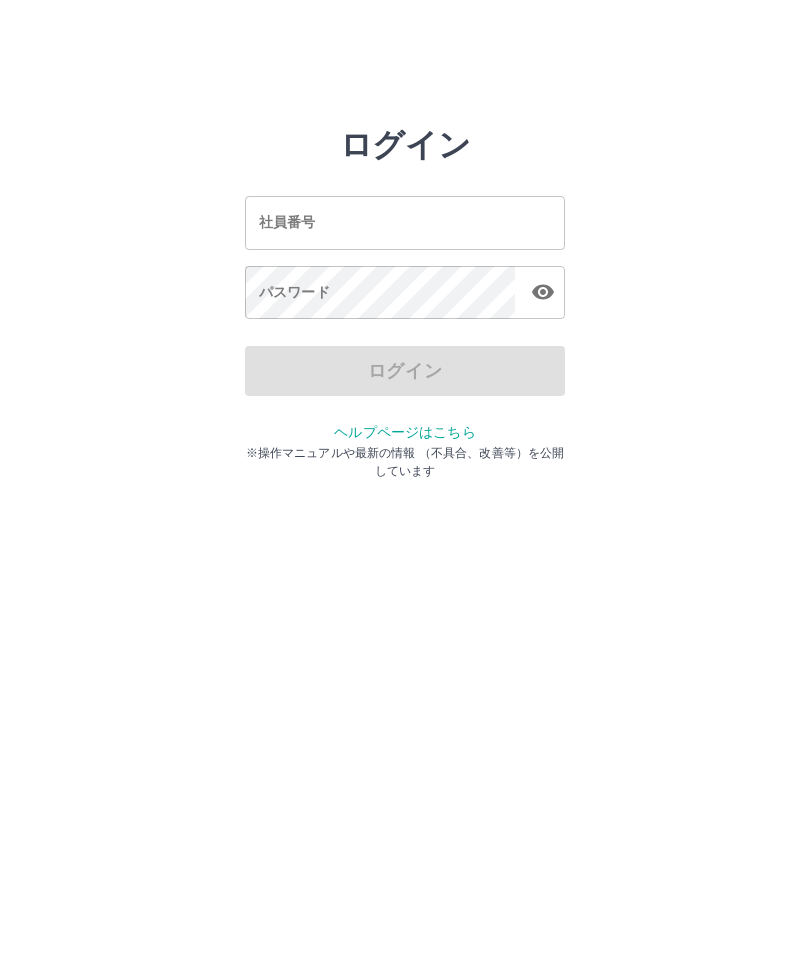 scroll, scrollTop: 0, scrollLeft: 0, axis: both 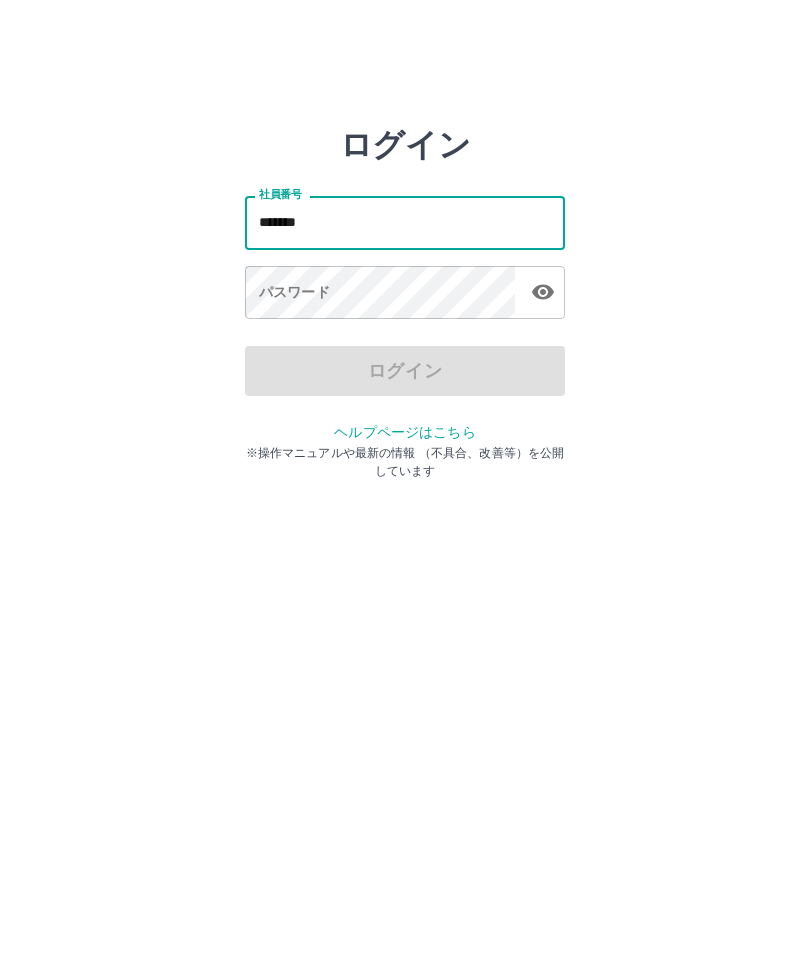 type on "*******" 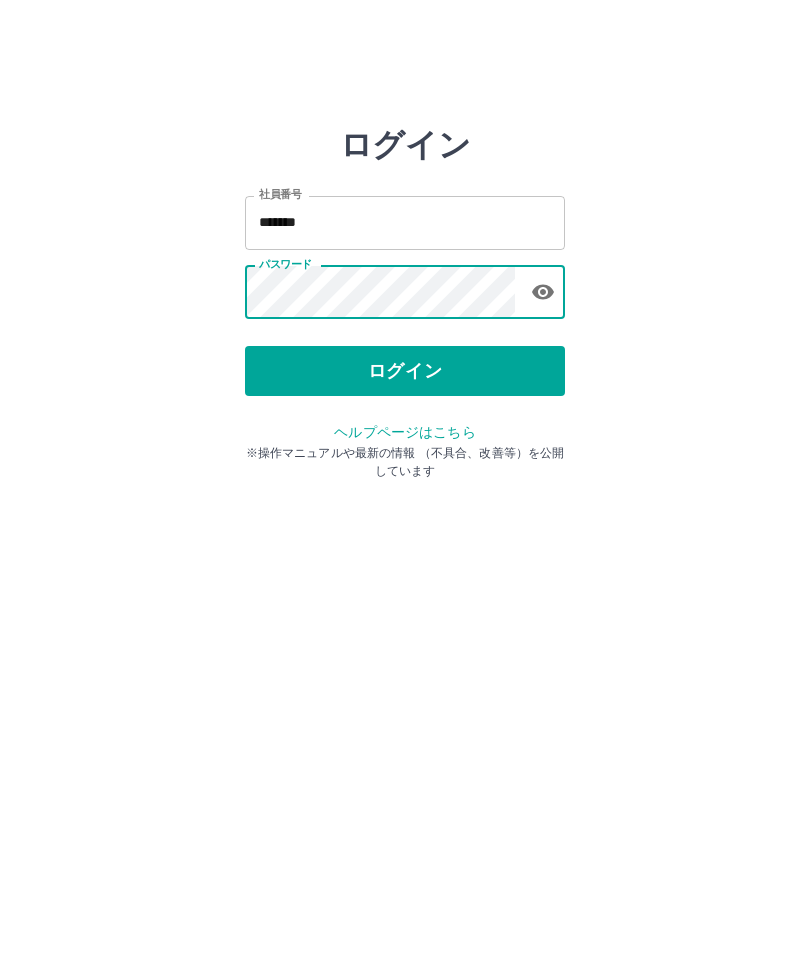 click on "ログイン" at bounding box center (405, 371) 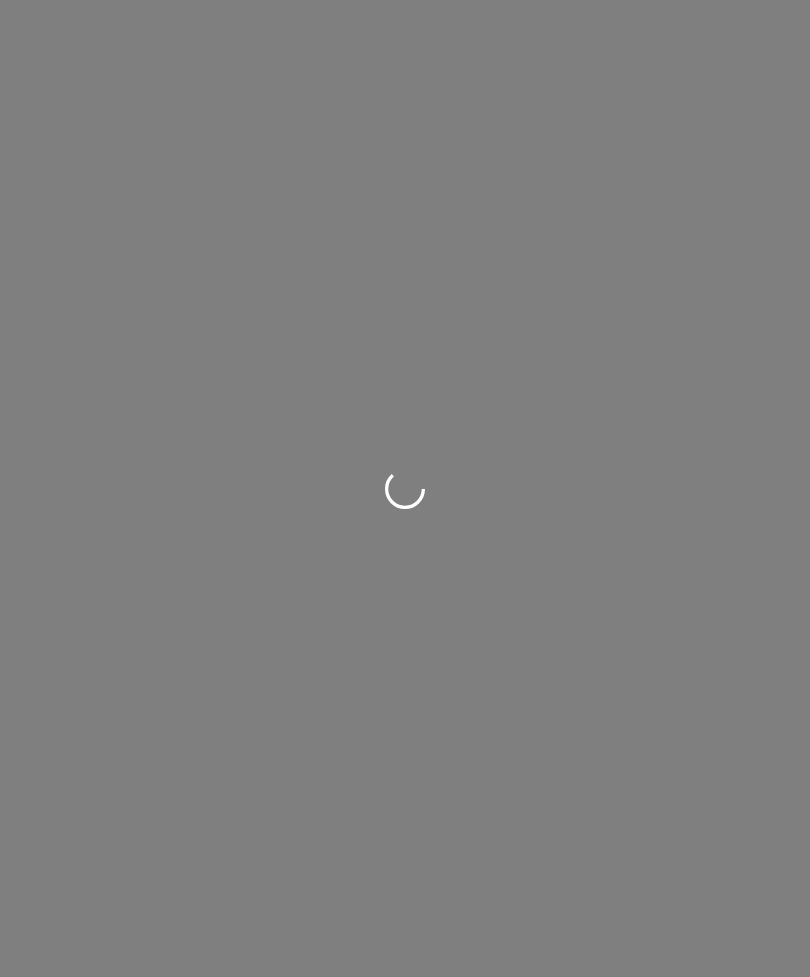scroll, scrollTop: 0, scrollLeft: 0, axis: both 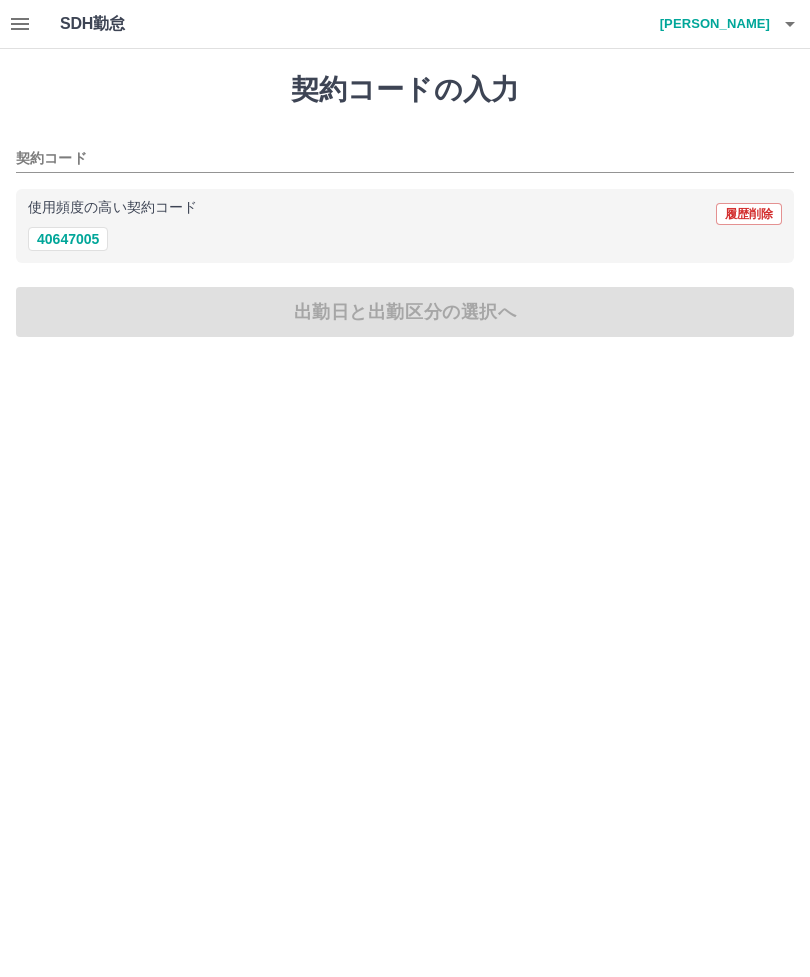 click on "40647005" at bounding box center (68, 239) 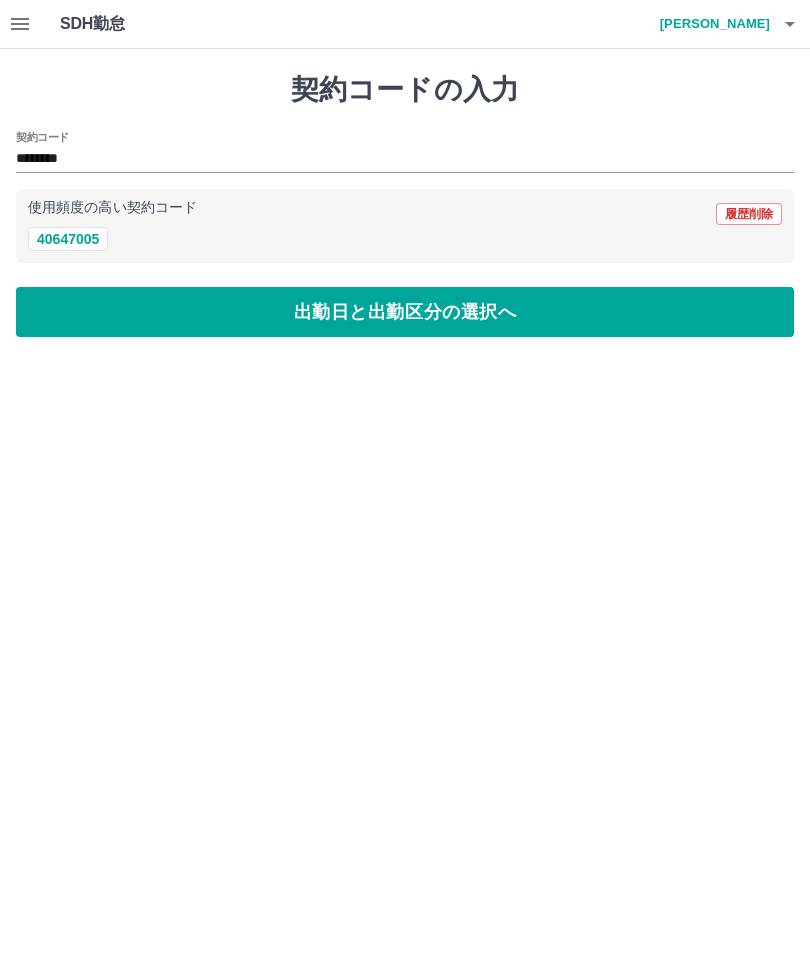 click on "出勤日と出勤区分の選択へ" at bounding box center [405, 312] 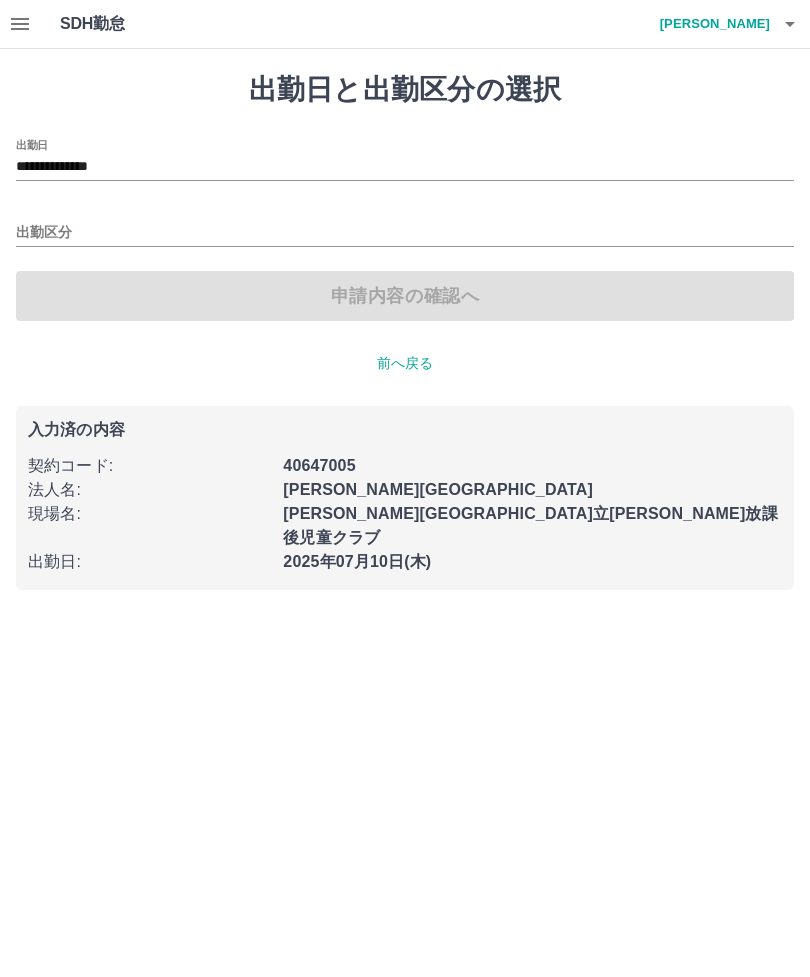 click on "出勤区分" at bounding box center (405, 233) 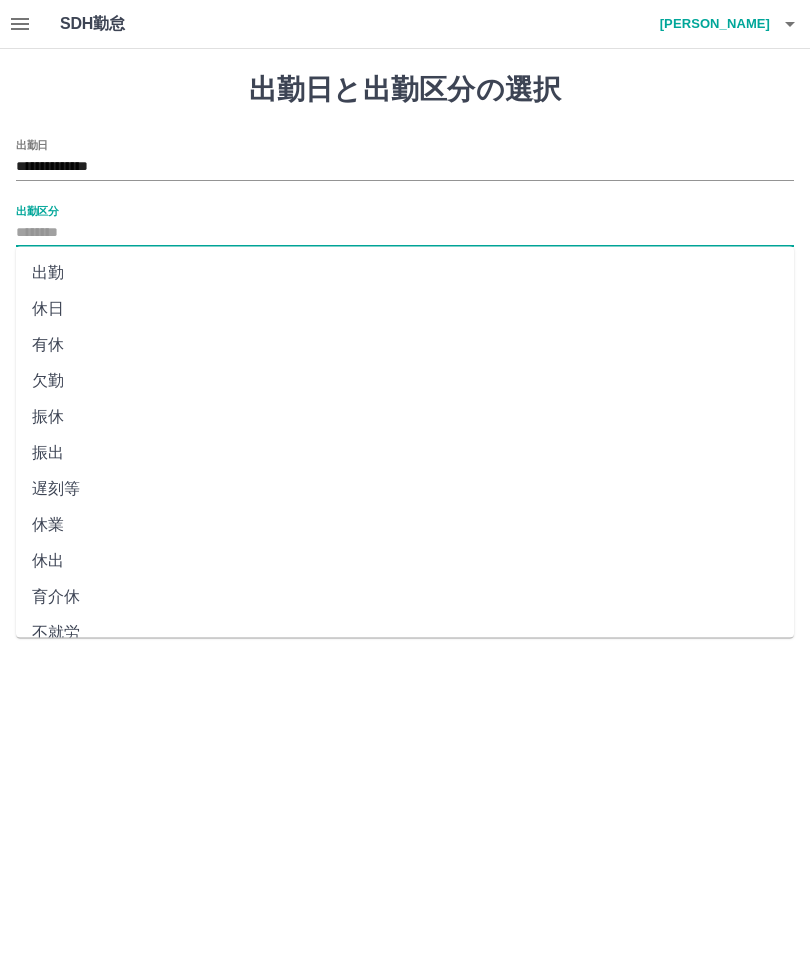 click on "休日" at bounding box center (405, 309) 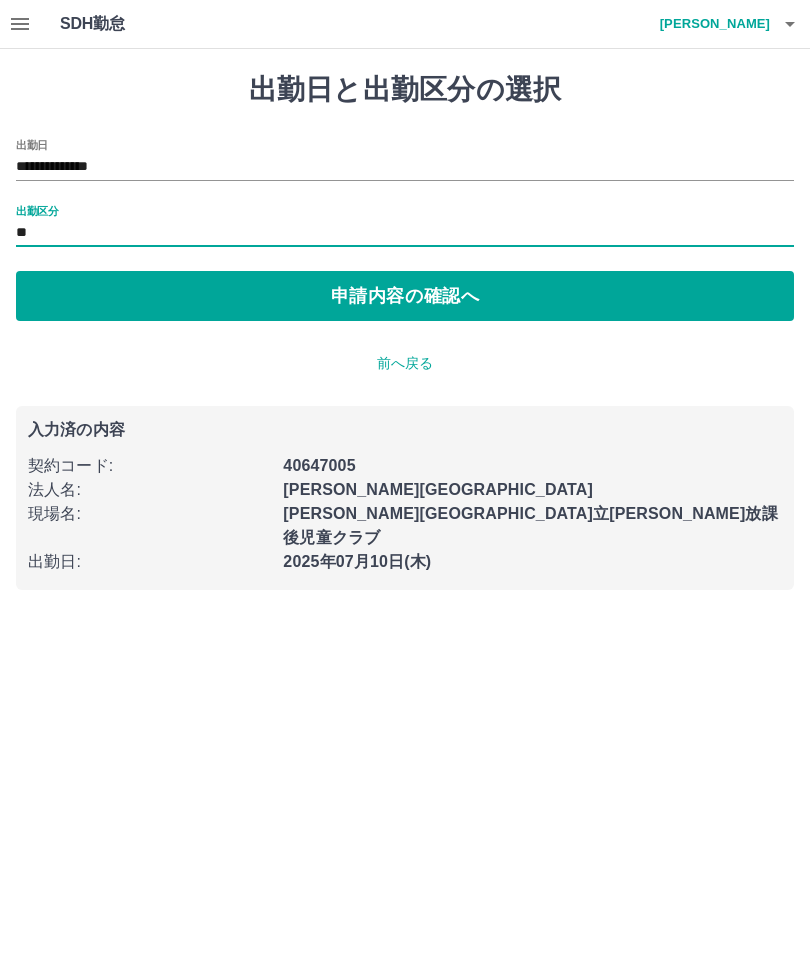 click on "申請内容の確認へ" at bounding box center [405, 296] 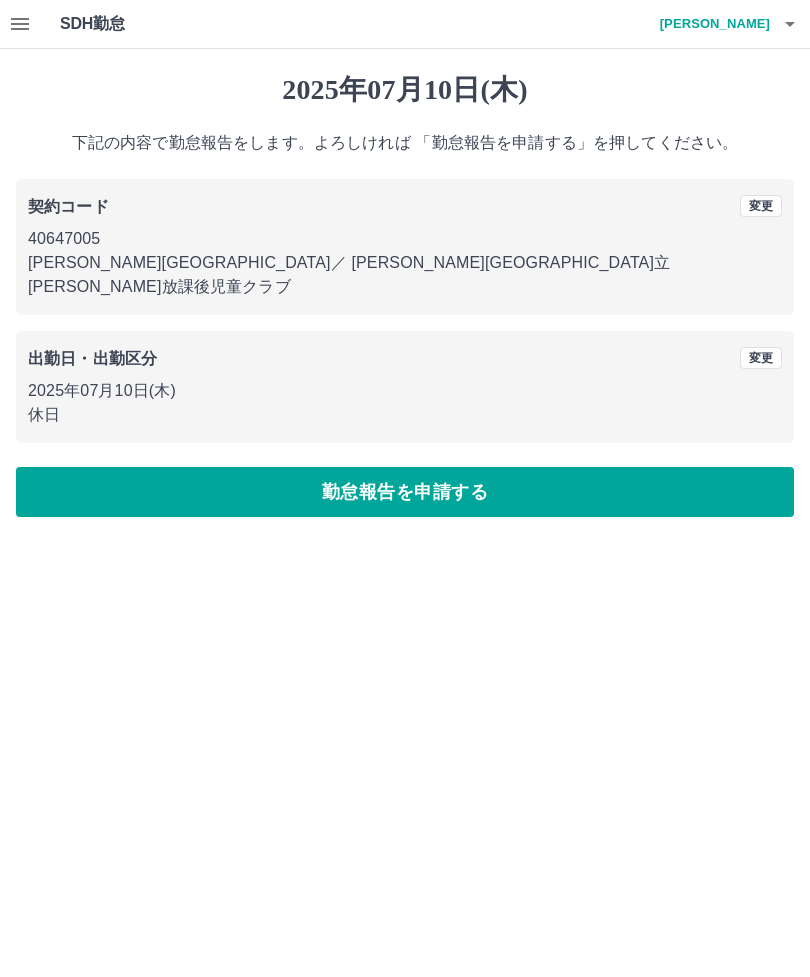click on "勤怠報告を申請する" at bounding box center [405, 492] 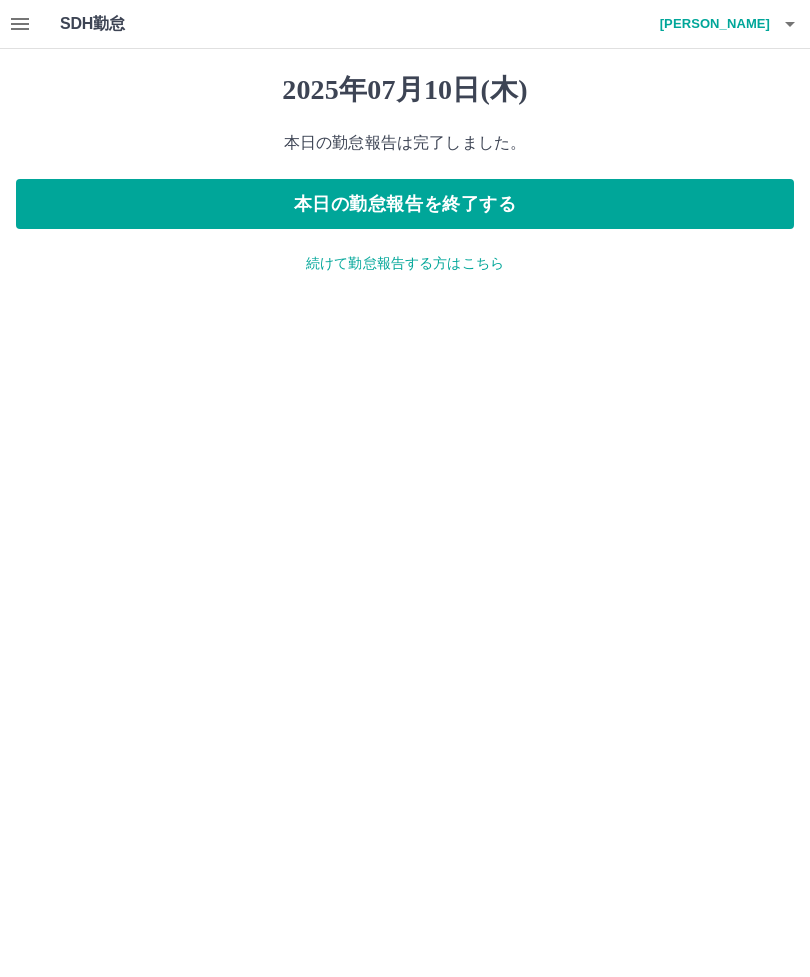 click on "本日の勤怠報告を終了する" at bounding box center [405, 204] 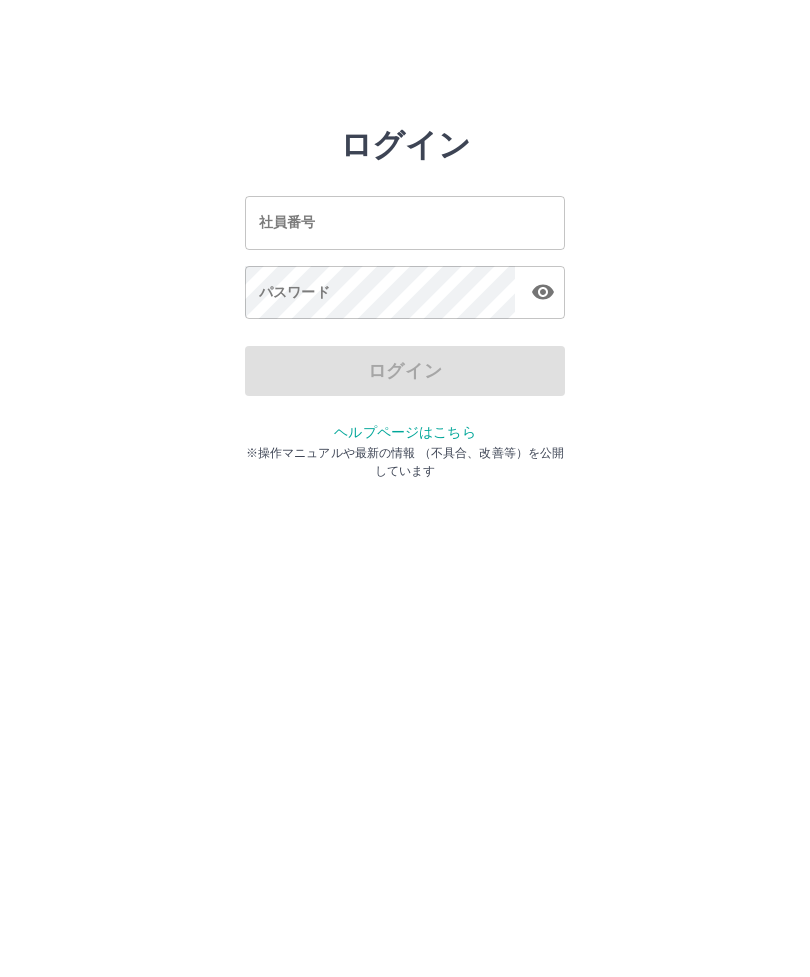 scroll, scrollTop: 0, scrollLeft: 0, axis: both 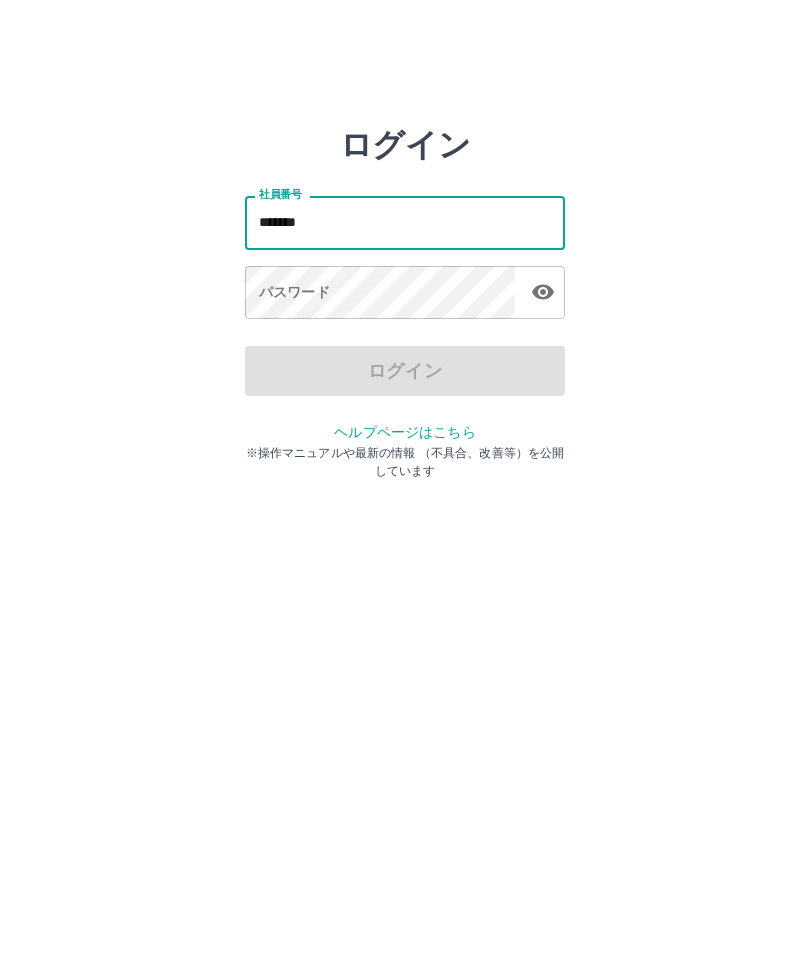 type on "*******" 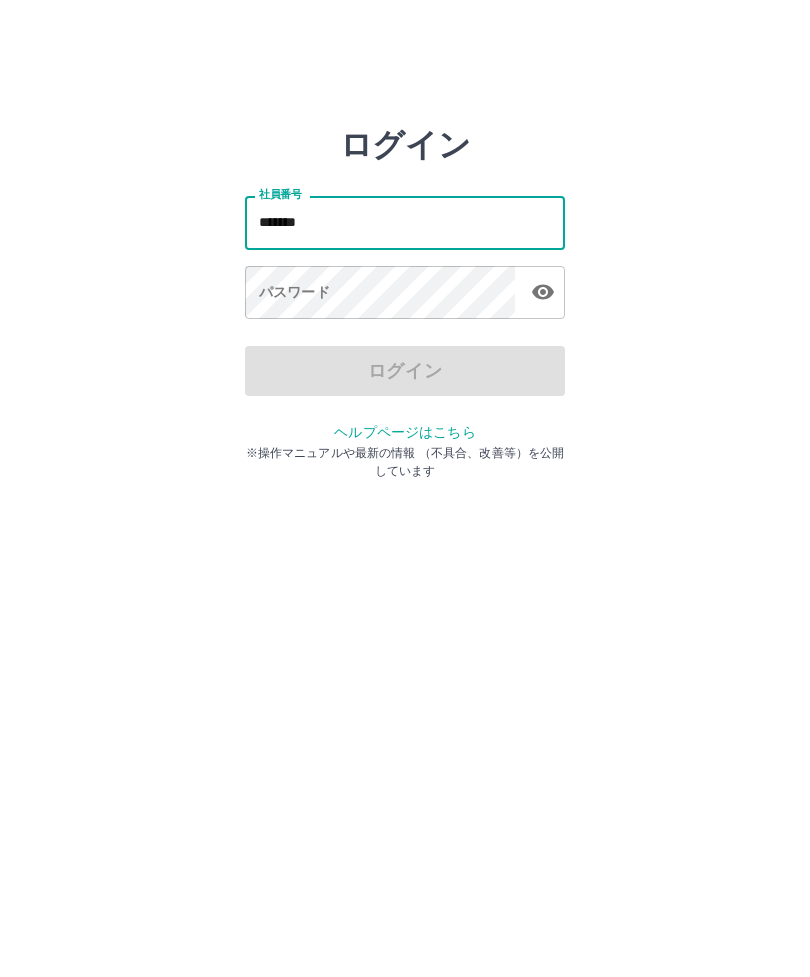 click on "パスワード パスワード" at bounding box center (405, 294) 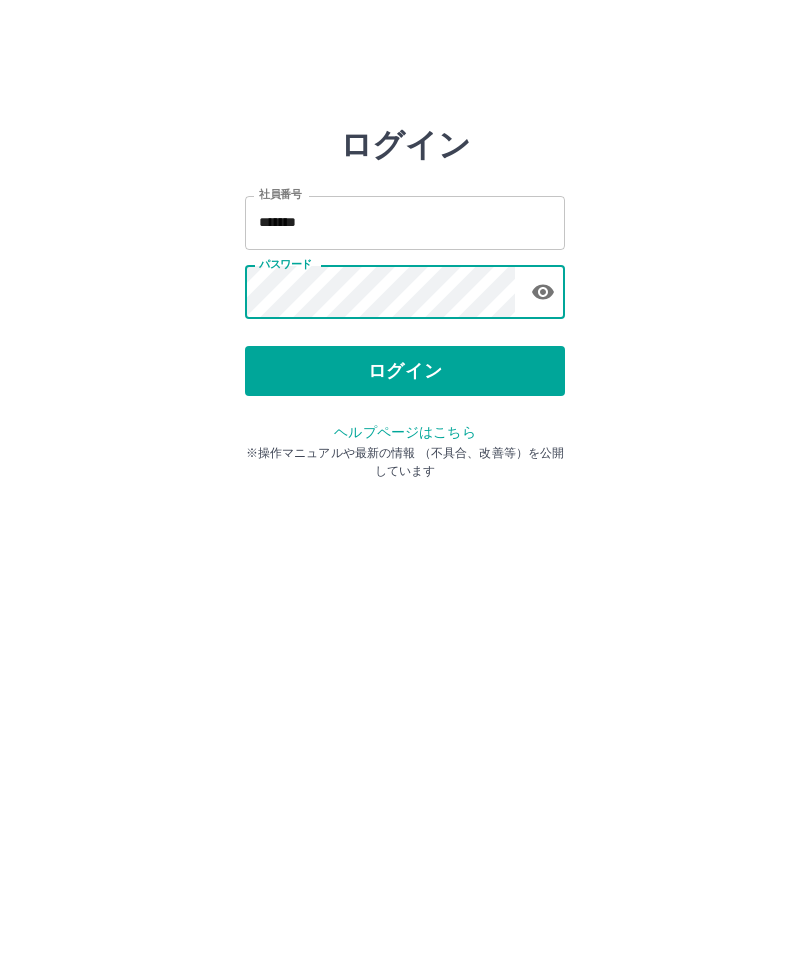 click on "ログイン" at bounding box center [405, 371] 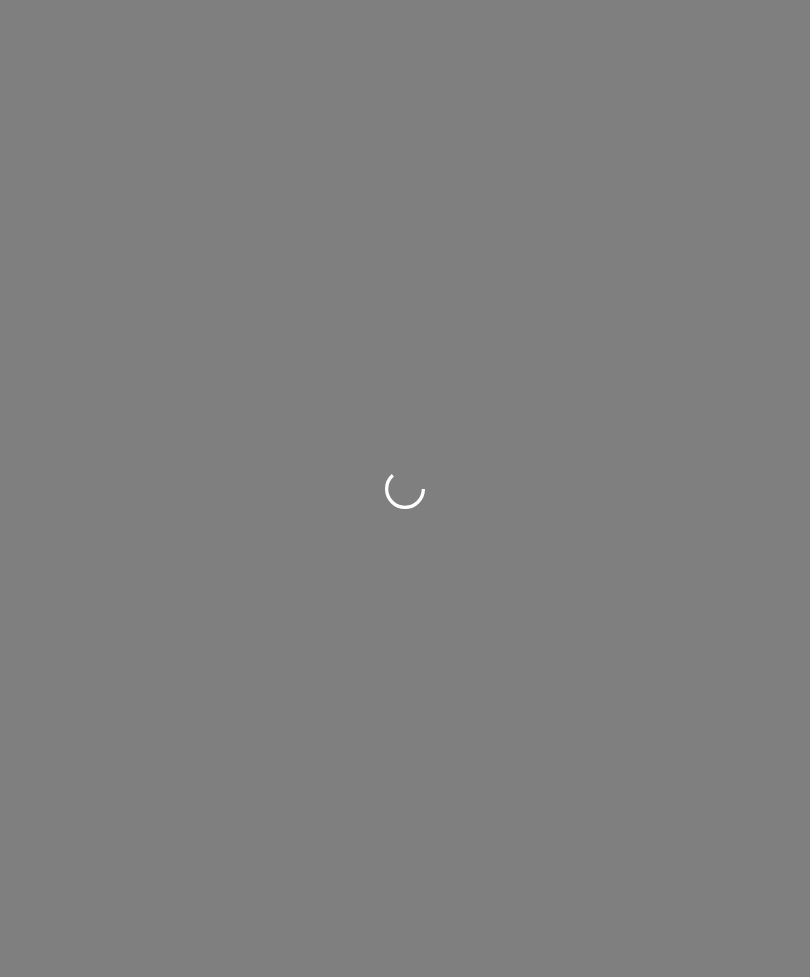 scroll, scrollTop: 0, scrollLeft: 0, axis: both 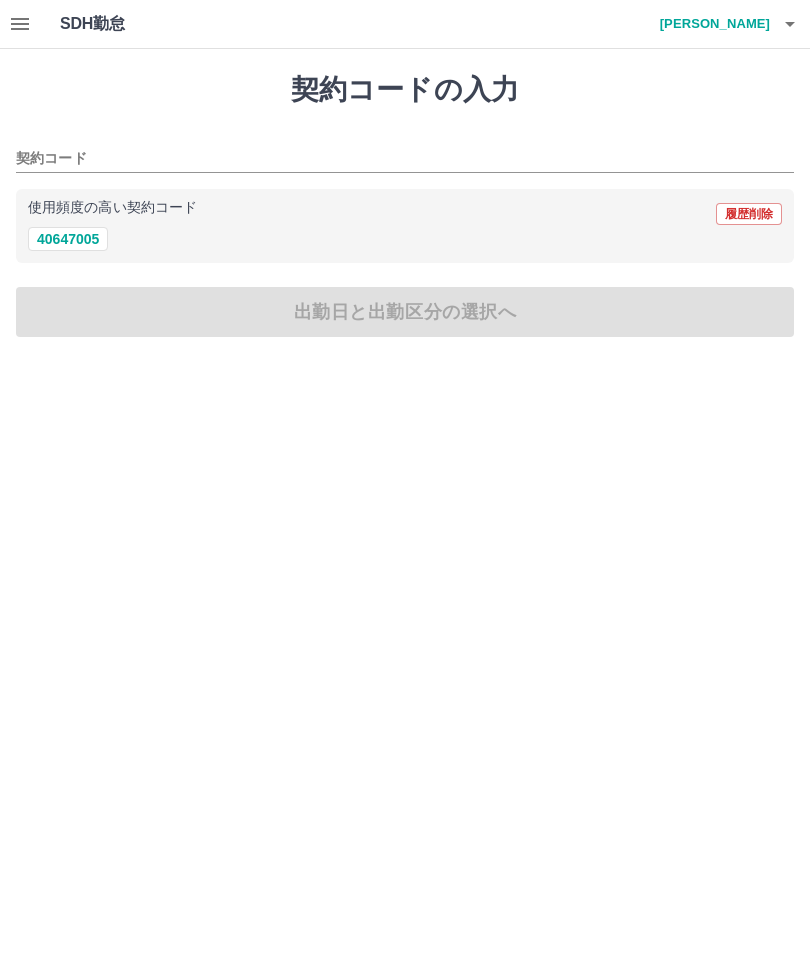 click on "40647005" at bounding box center (68, 239) 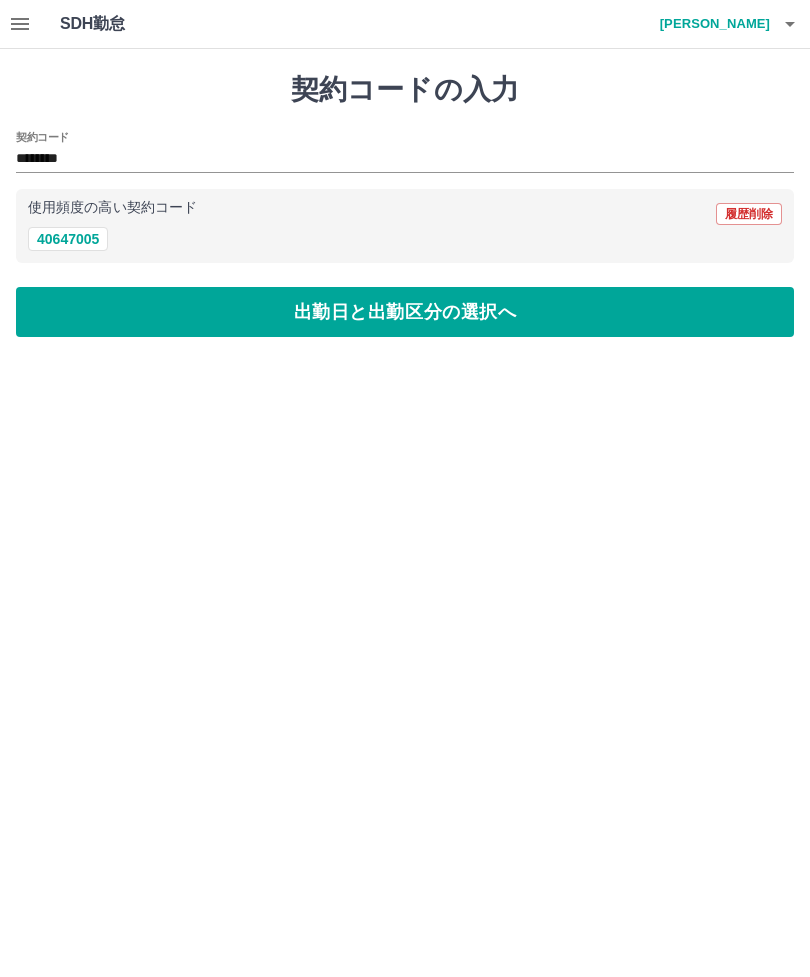 click on "出勤日と出勤区分の選択へ" at bounding box center (405, 312) 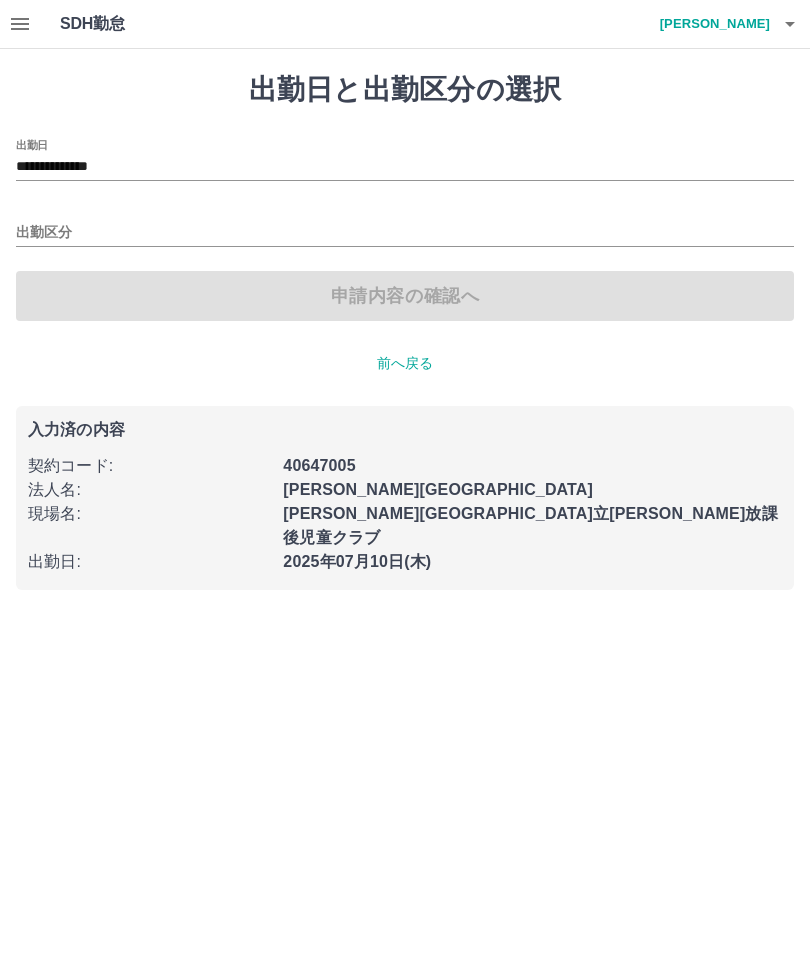 click on "出勤区分" at bounding box center (405, 233) 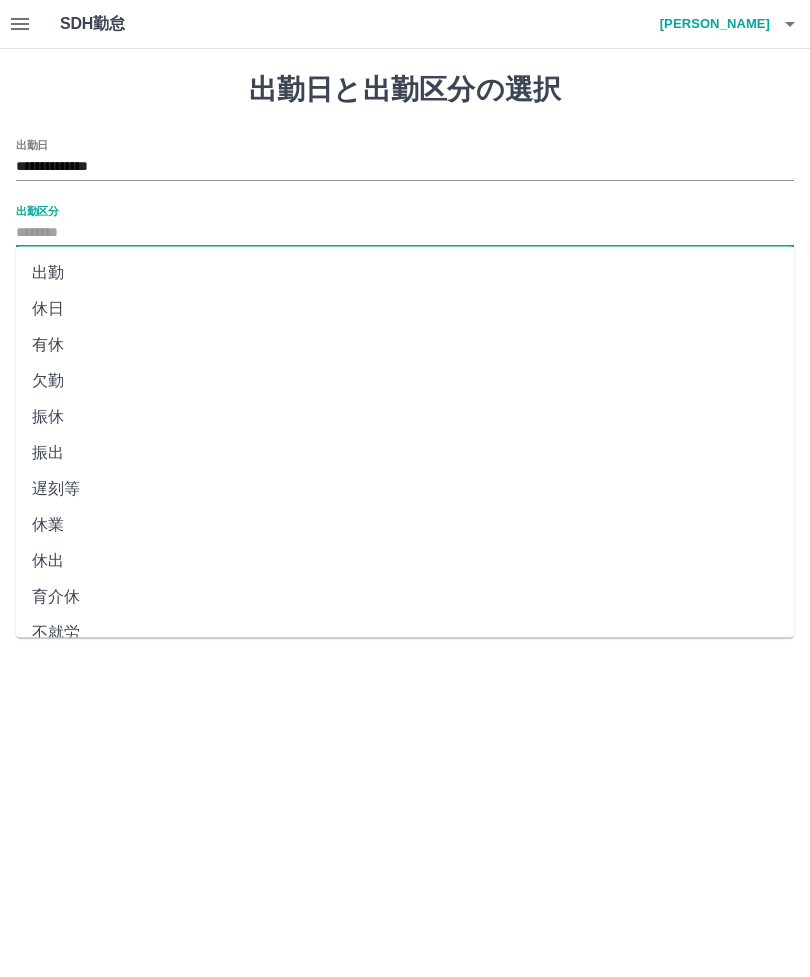 click on "休日" at bounding box center (405, 309) 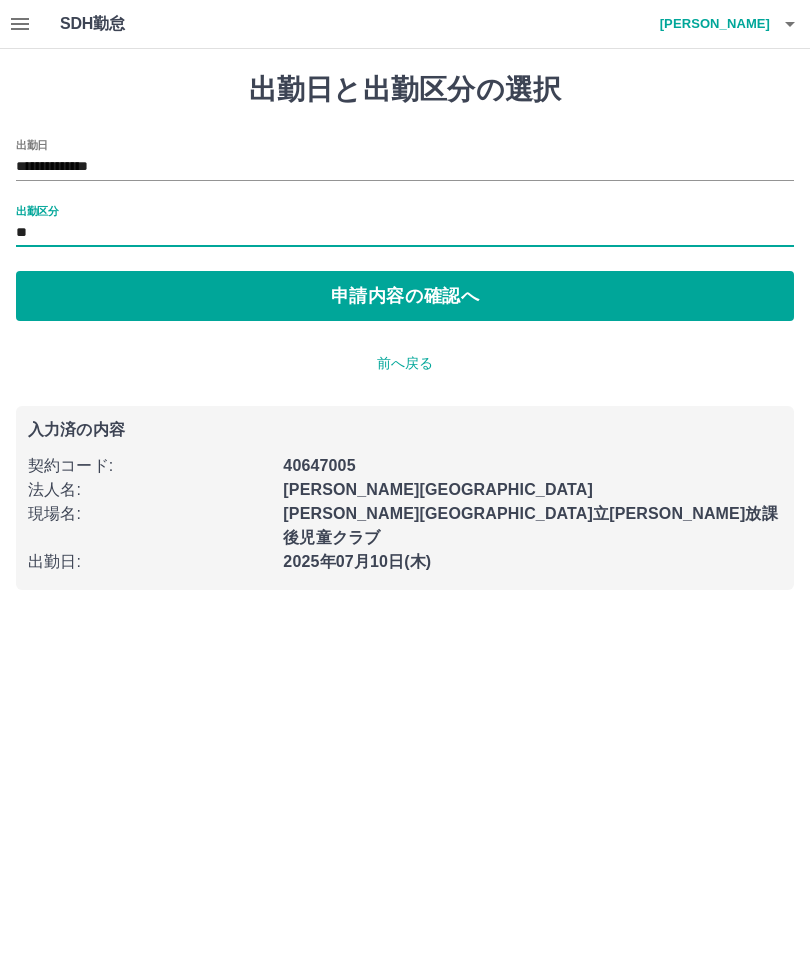 click on "申請内容の確認へ" at bounding box center [405, 296] 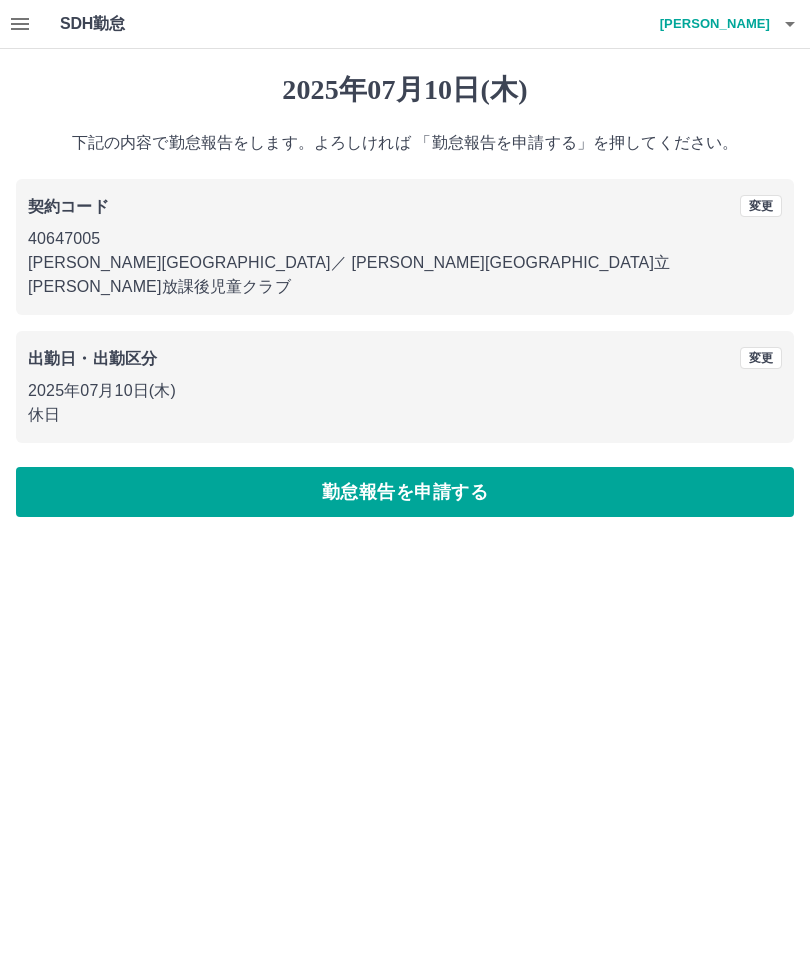 click on "勤怠報告を申請する" at bounding box center [405, 492] 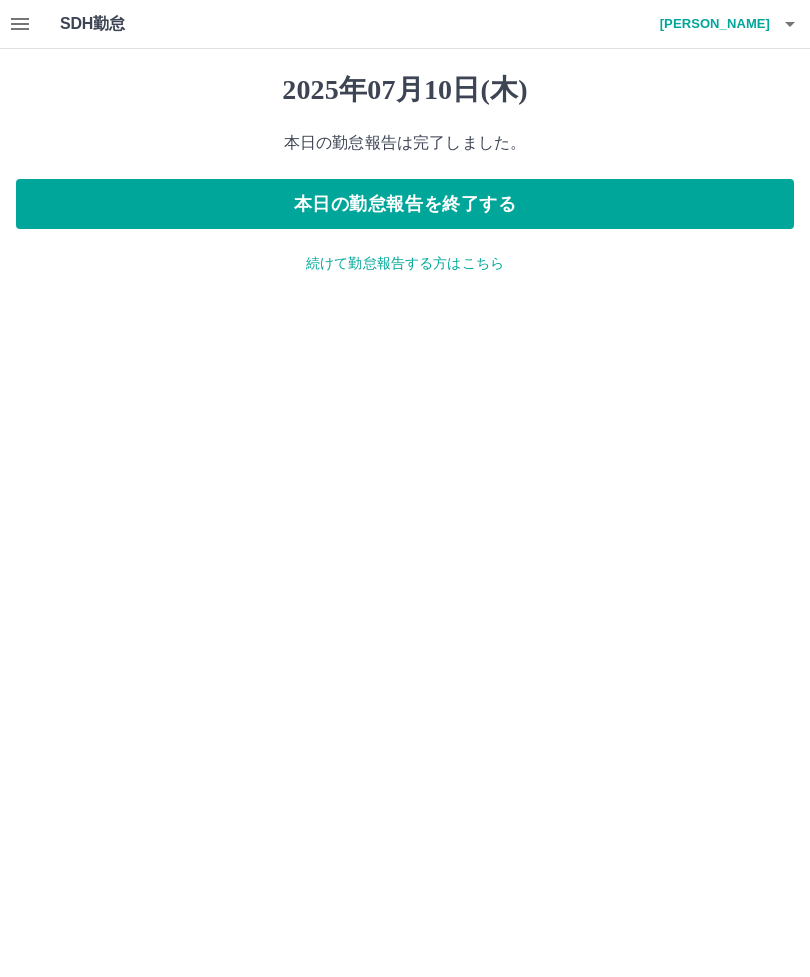 click on "本日の勤怠報告を終了する" at bounding box center [405, 204] 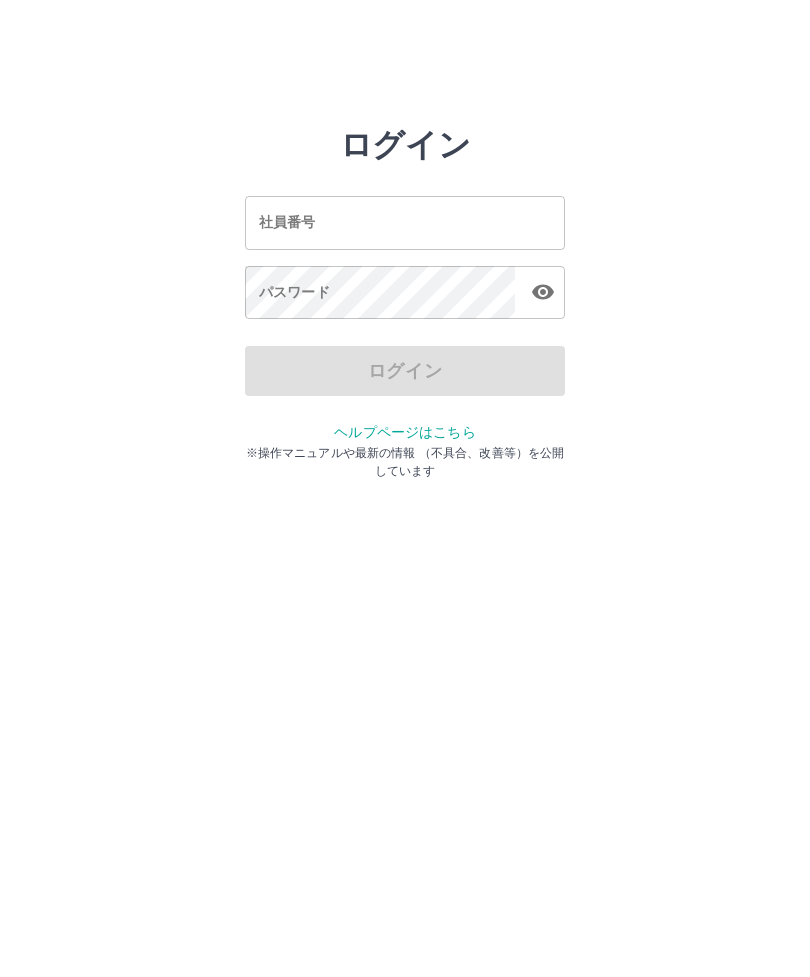 scroll, scrollTop: 0, scrollLeft: 0, axis: both 